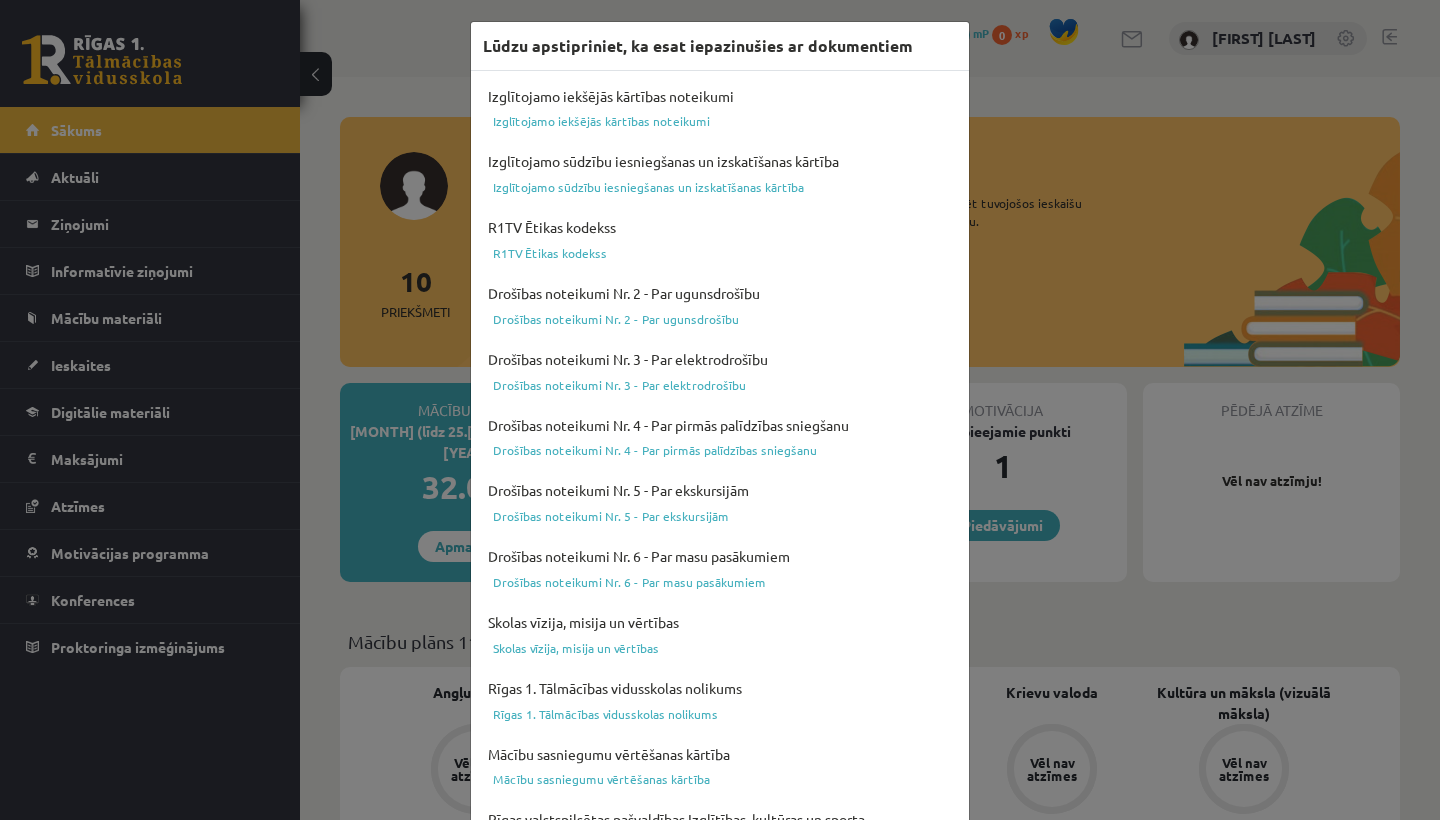 scroll, scrollTop: 0, scrollLeft: 0, axis: both 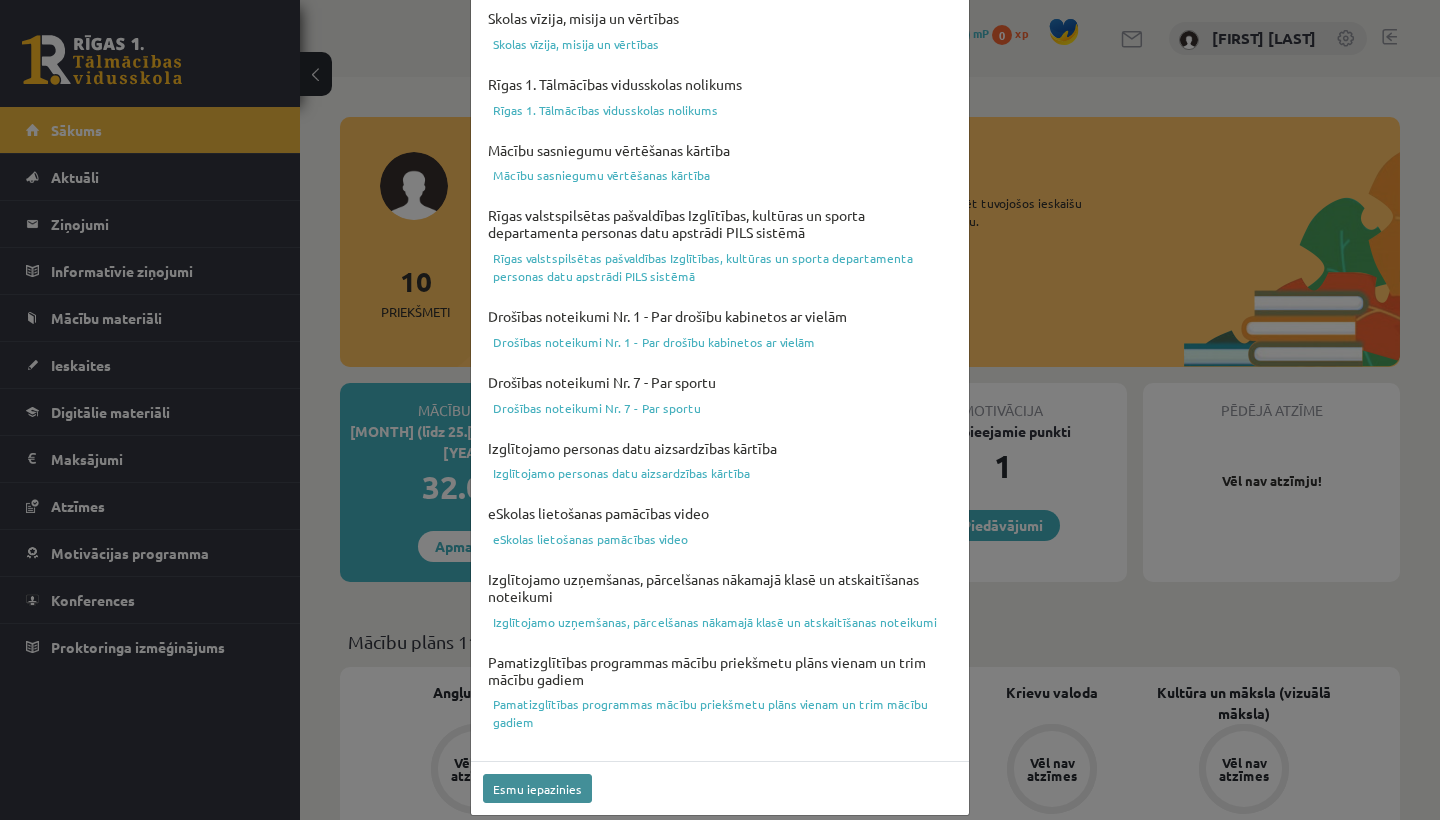 click on "Esmu iepazinies" at bounding box center (537, 788) 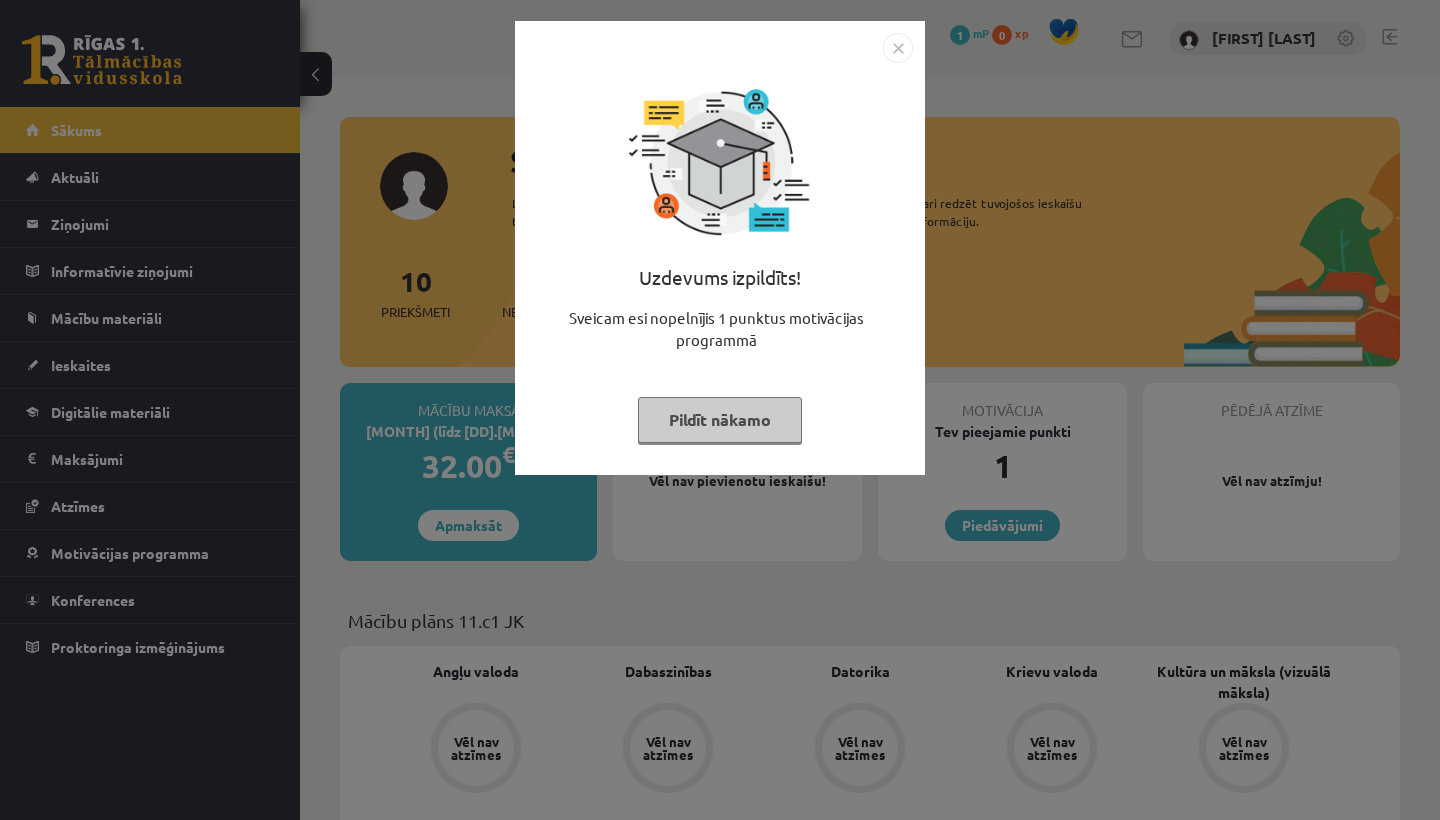 scroll, scrollTop: 0, scrollLeft: 0, axis: both 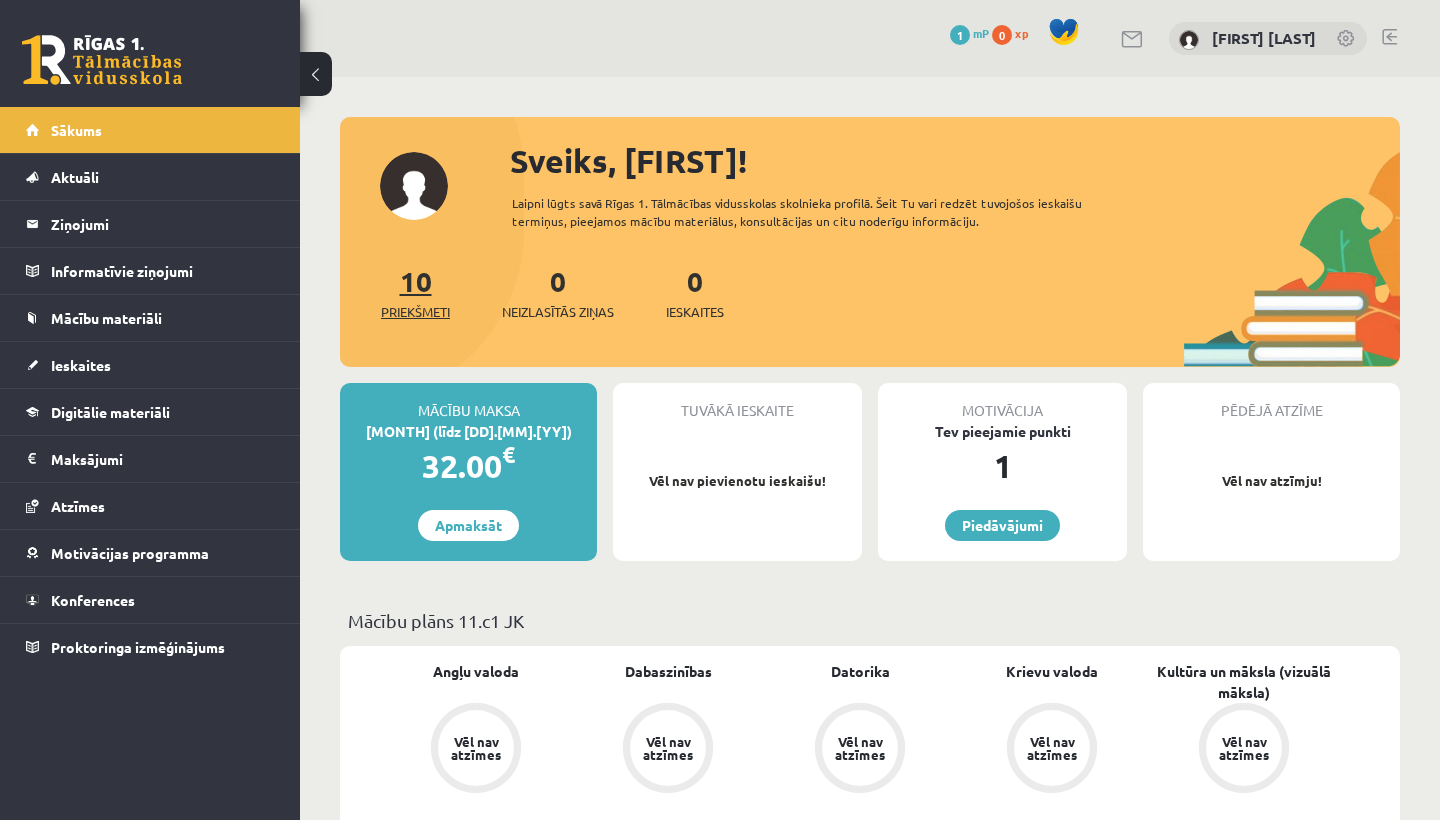 click on "Priekšmeti" at bounding box center (415, 312) 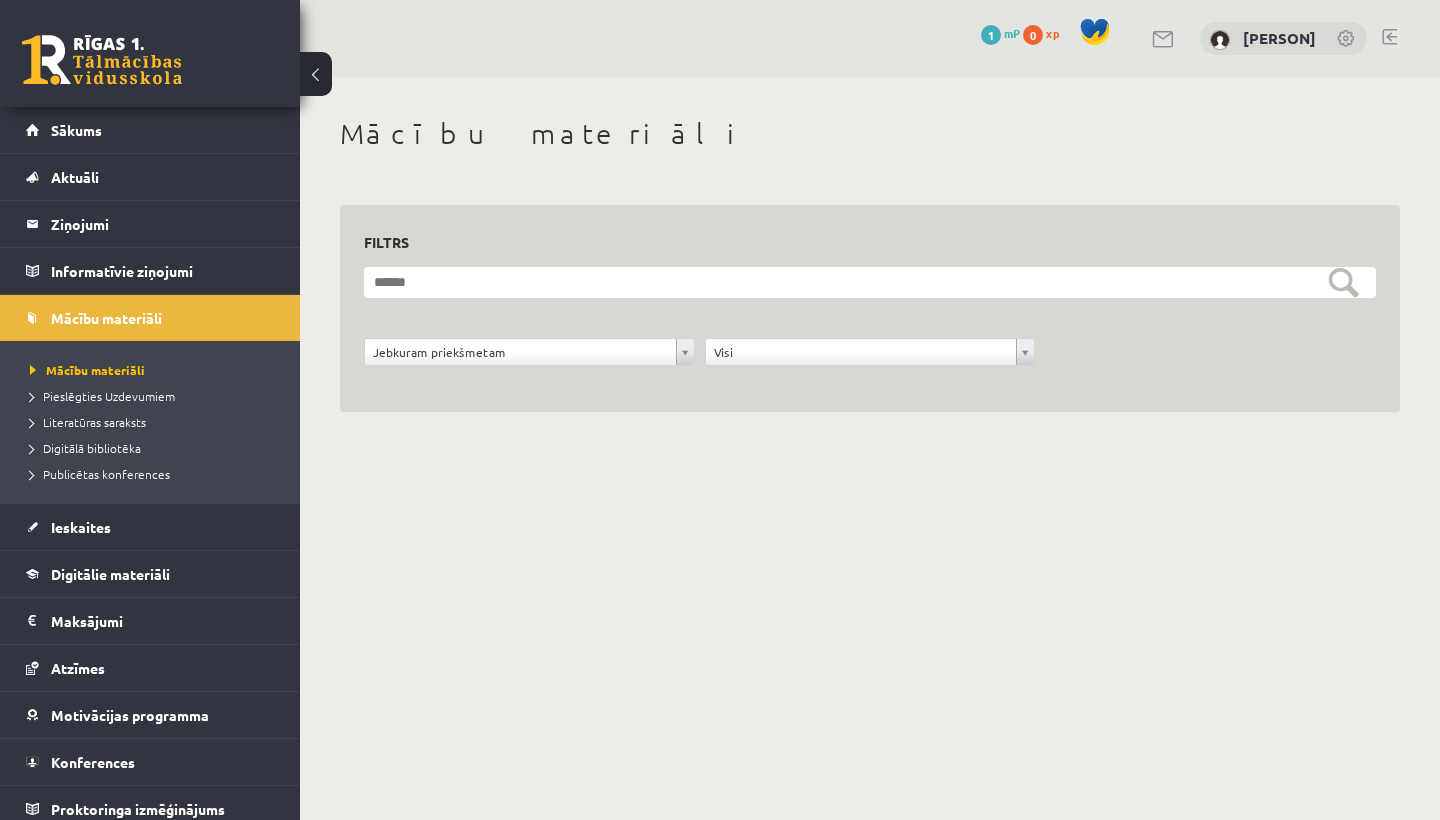 scroll, scrollTop: 0, scrollLeft: 0, axis: both 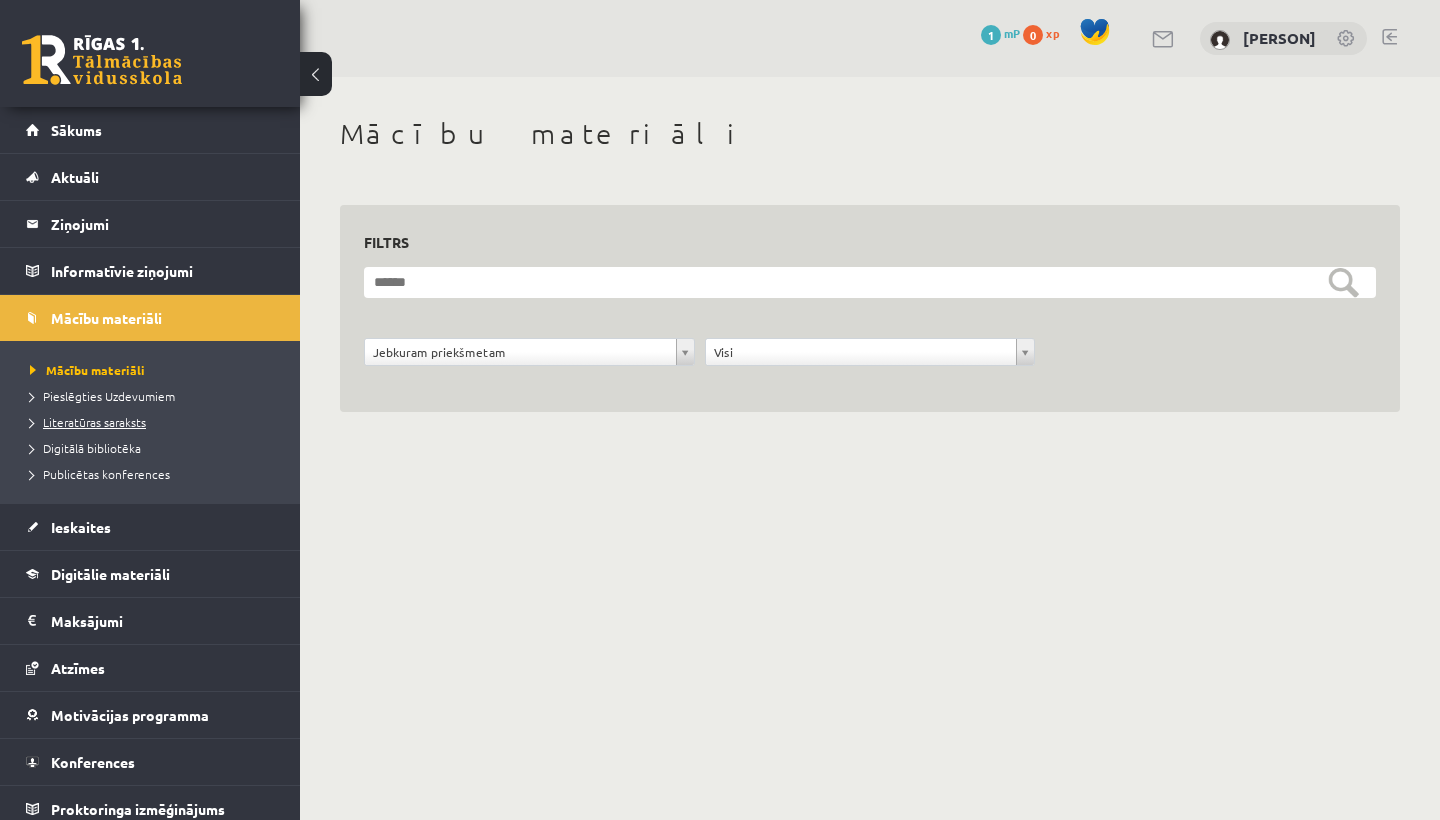 click on "Literatūras saraksts" at bounding box center [88, 422] 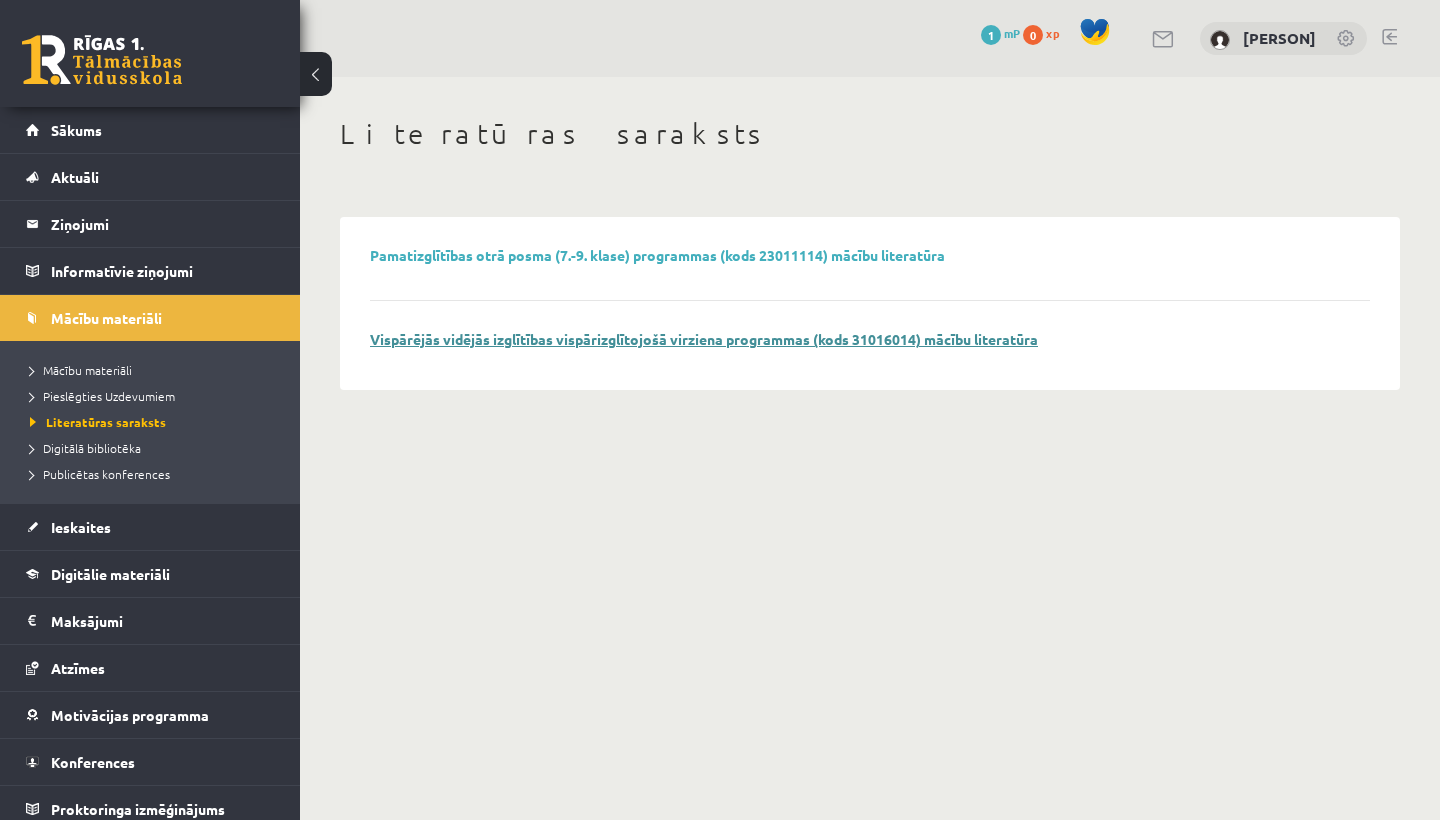 click on "Vispārējās vidējās izglītības vispārizglītojošā virziena programmas (kods 31016014) mācību literatūra" at bounding box center [704, 339] 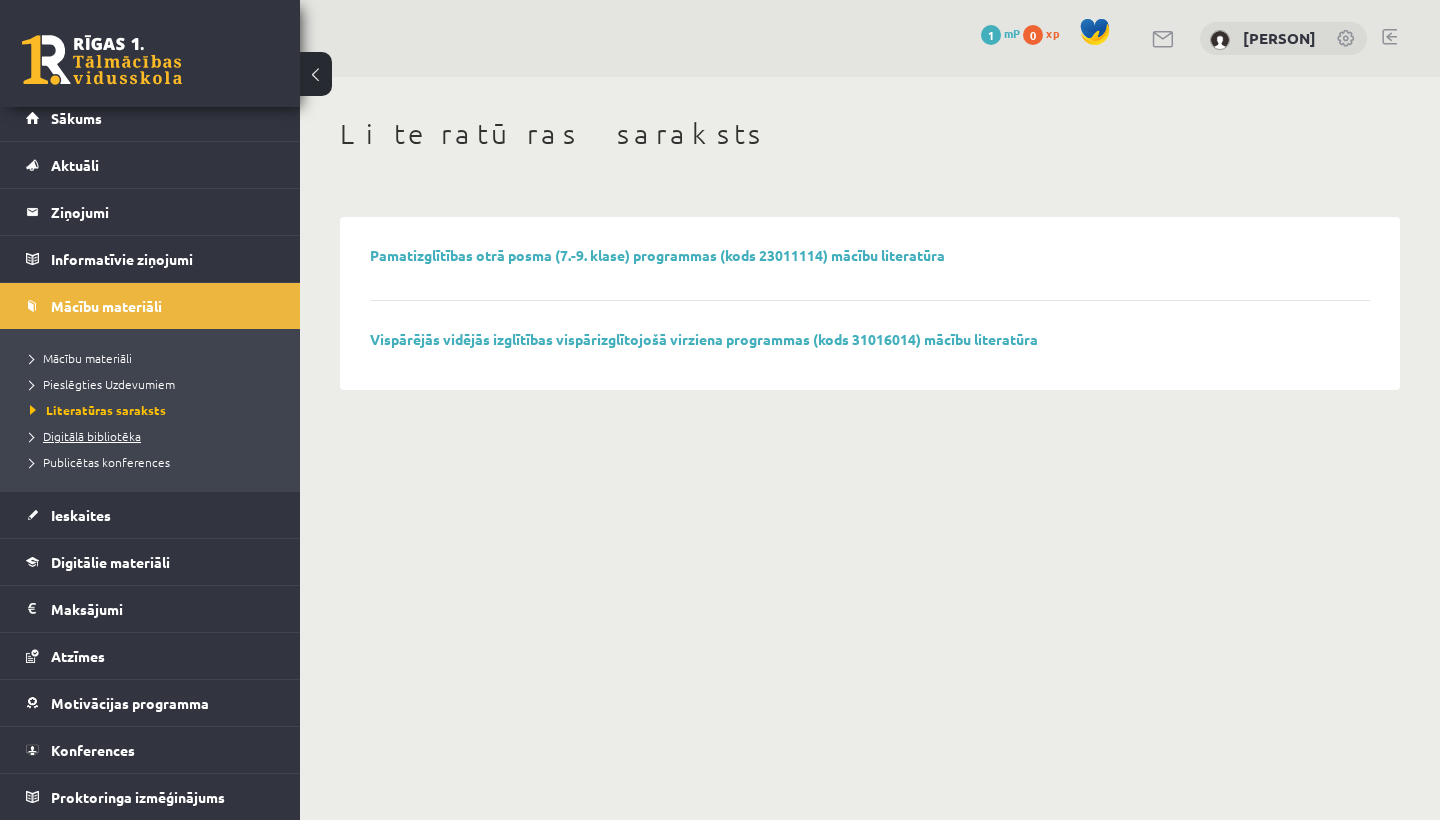 scroll, scrollTop: 12, scrollLeft: 0, axis: vertical 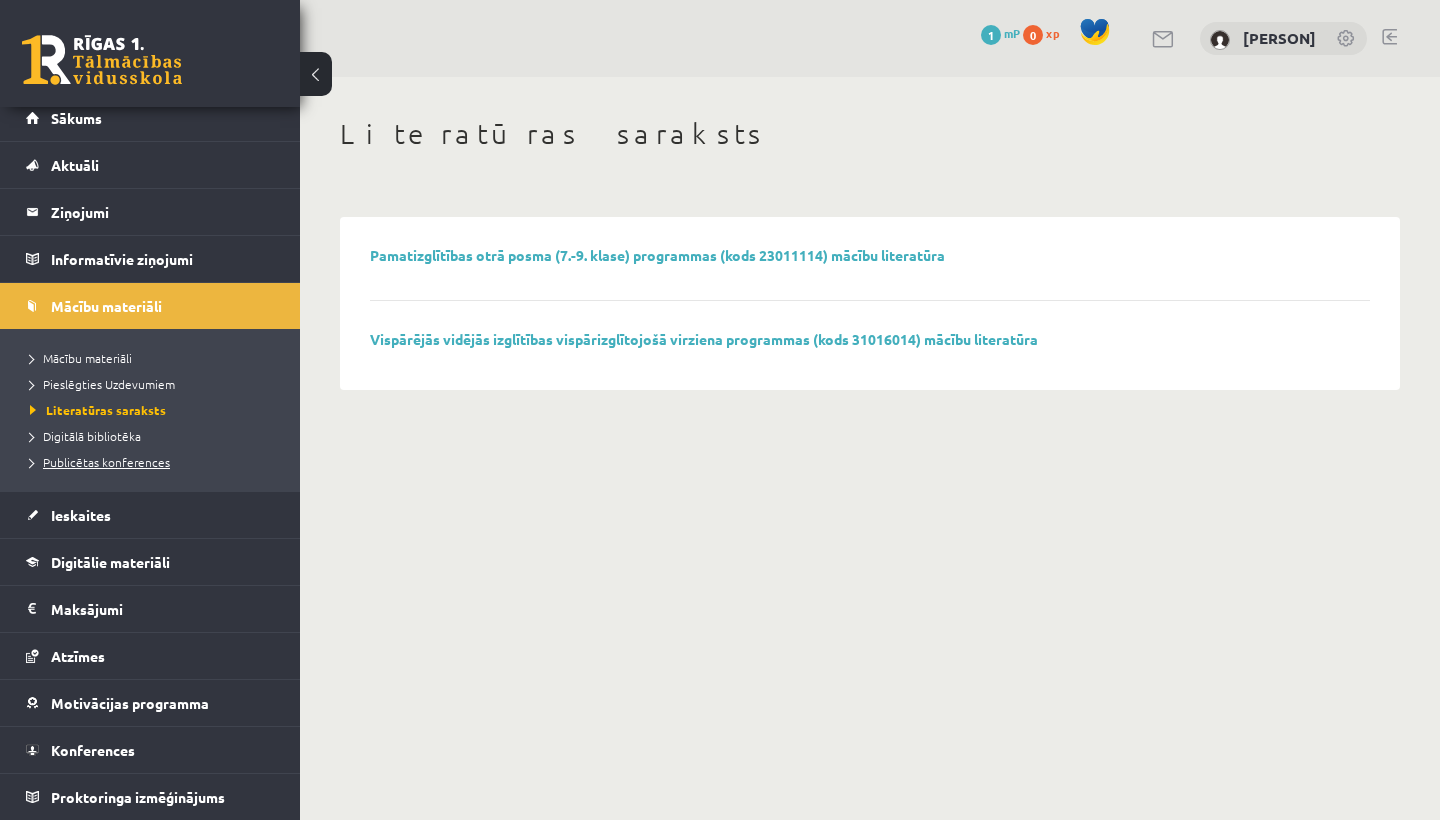 click on "Publicētas konferences" at bounding box center (100, 462) 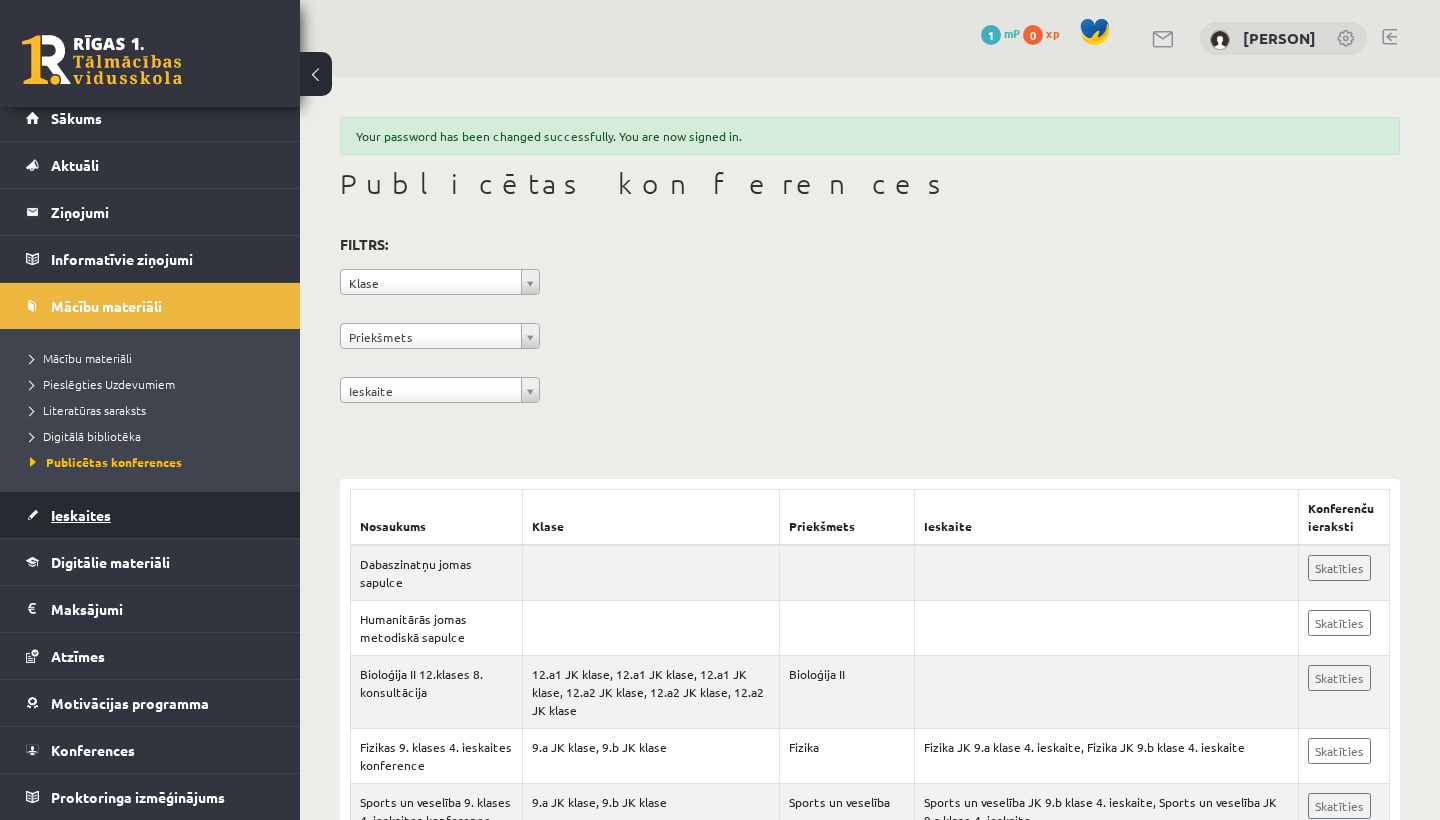 scroll, scrollTop: 0, scrollLeft: 0, axis: both 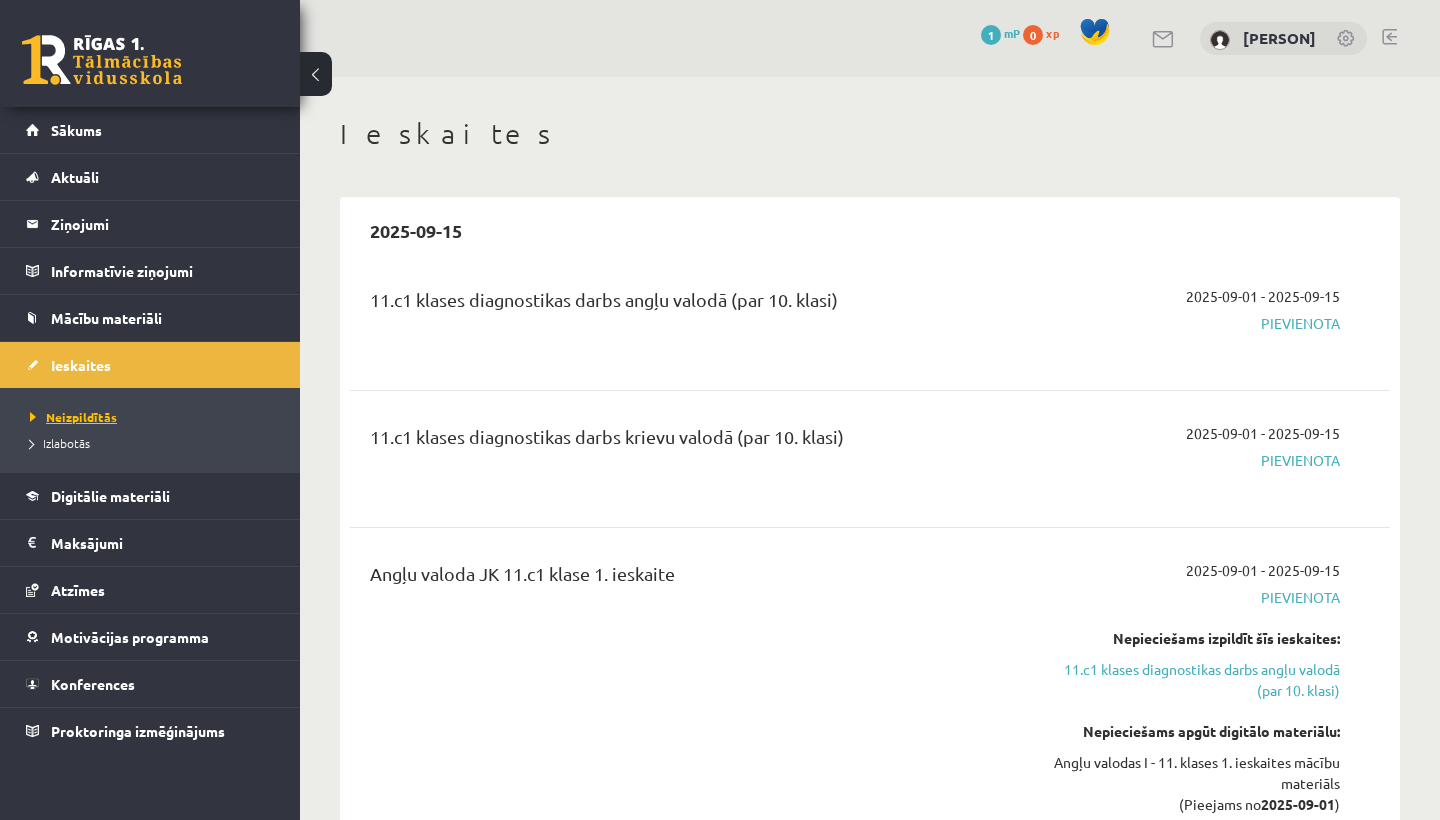 click on "Neizpildītās" at bounding box center (73, 417) 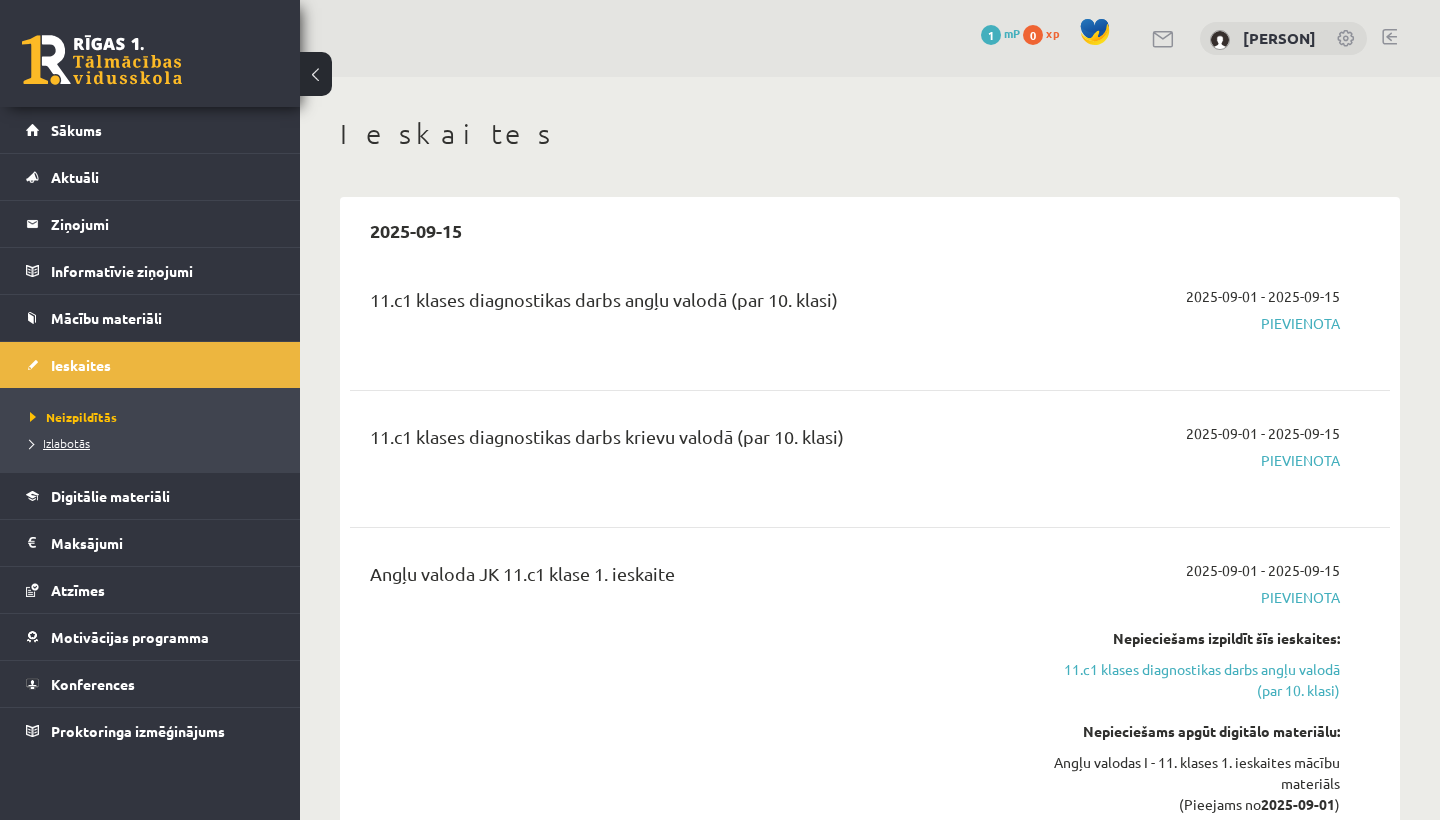click on "Izlabotās" at bounding box center (60, 443) 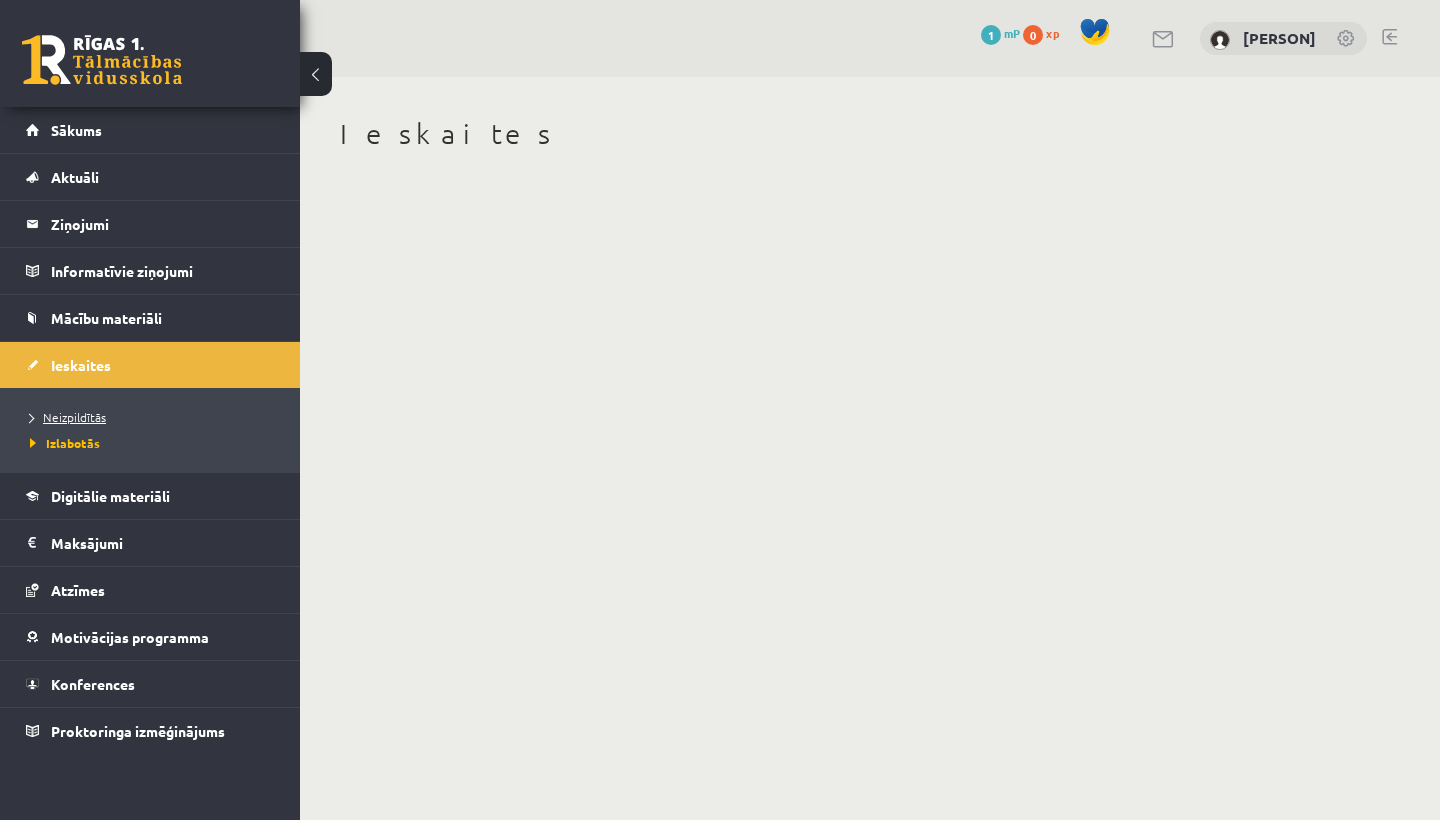 click on "Neizpildītās" at bounding box center (68, 417) 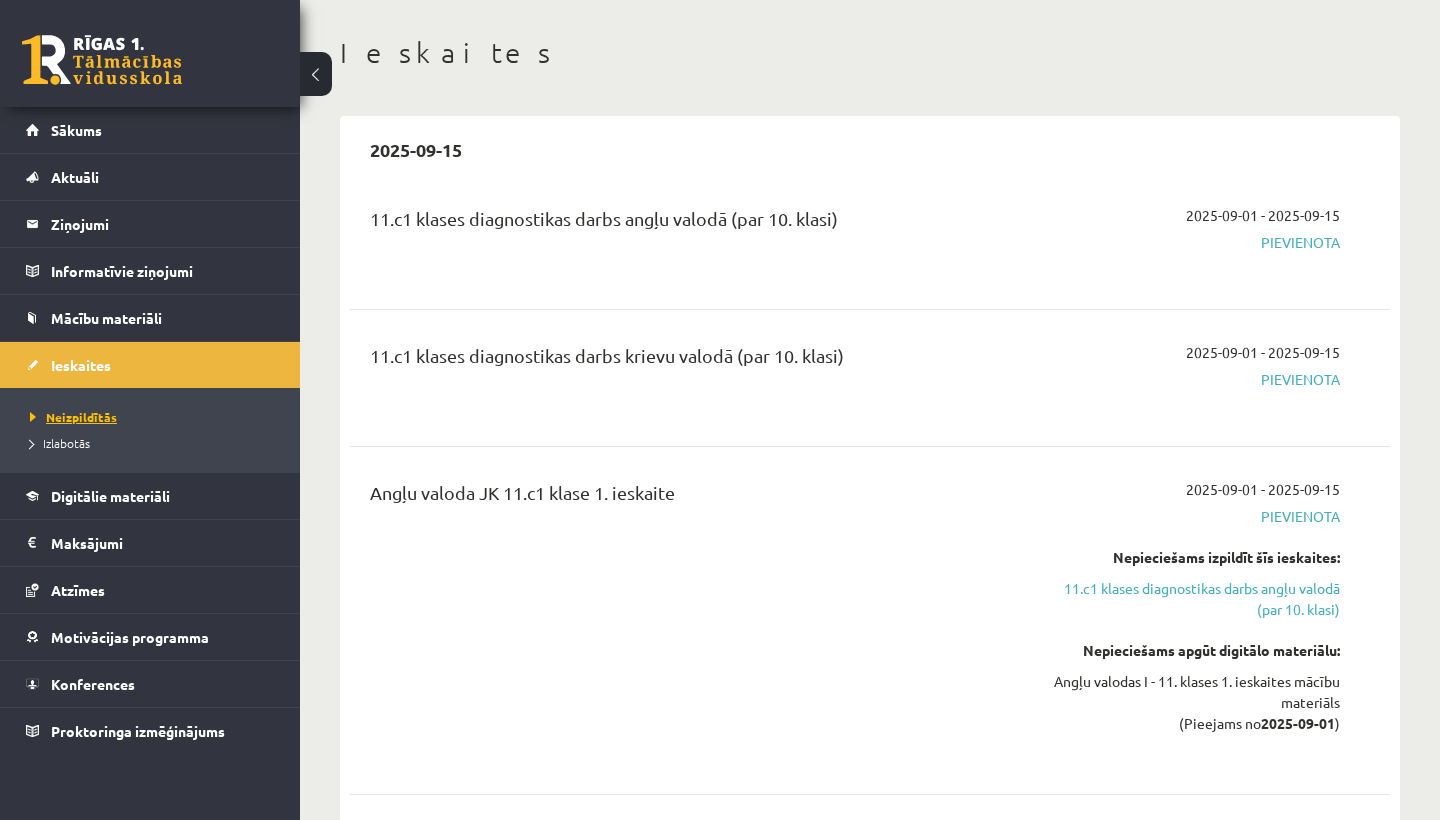 scroll, scrollTop: 84, scrollLeft: 0, axis: vertical 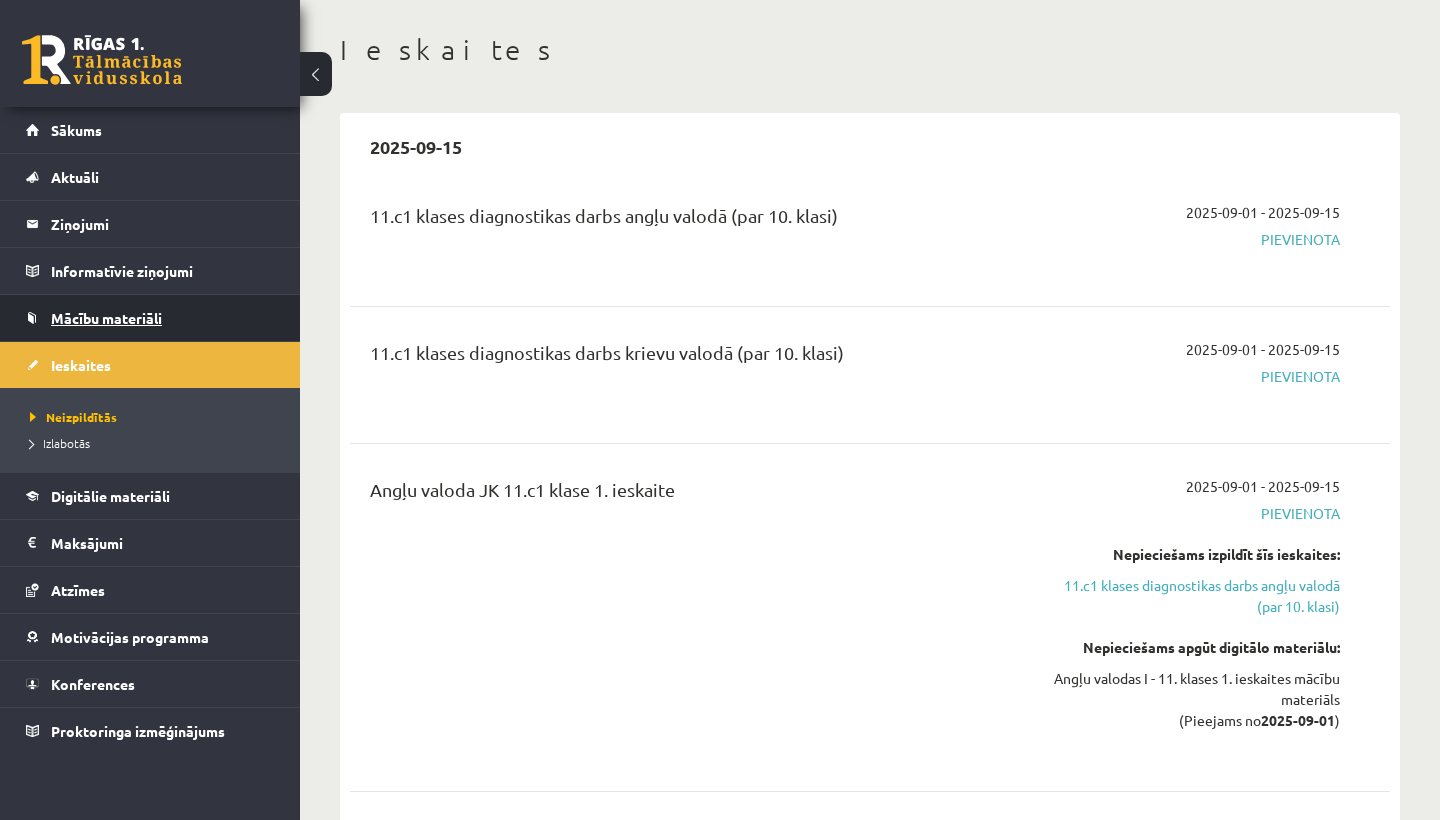 click on "Mācību materiāli" at bounding box center [106, 318] 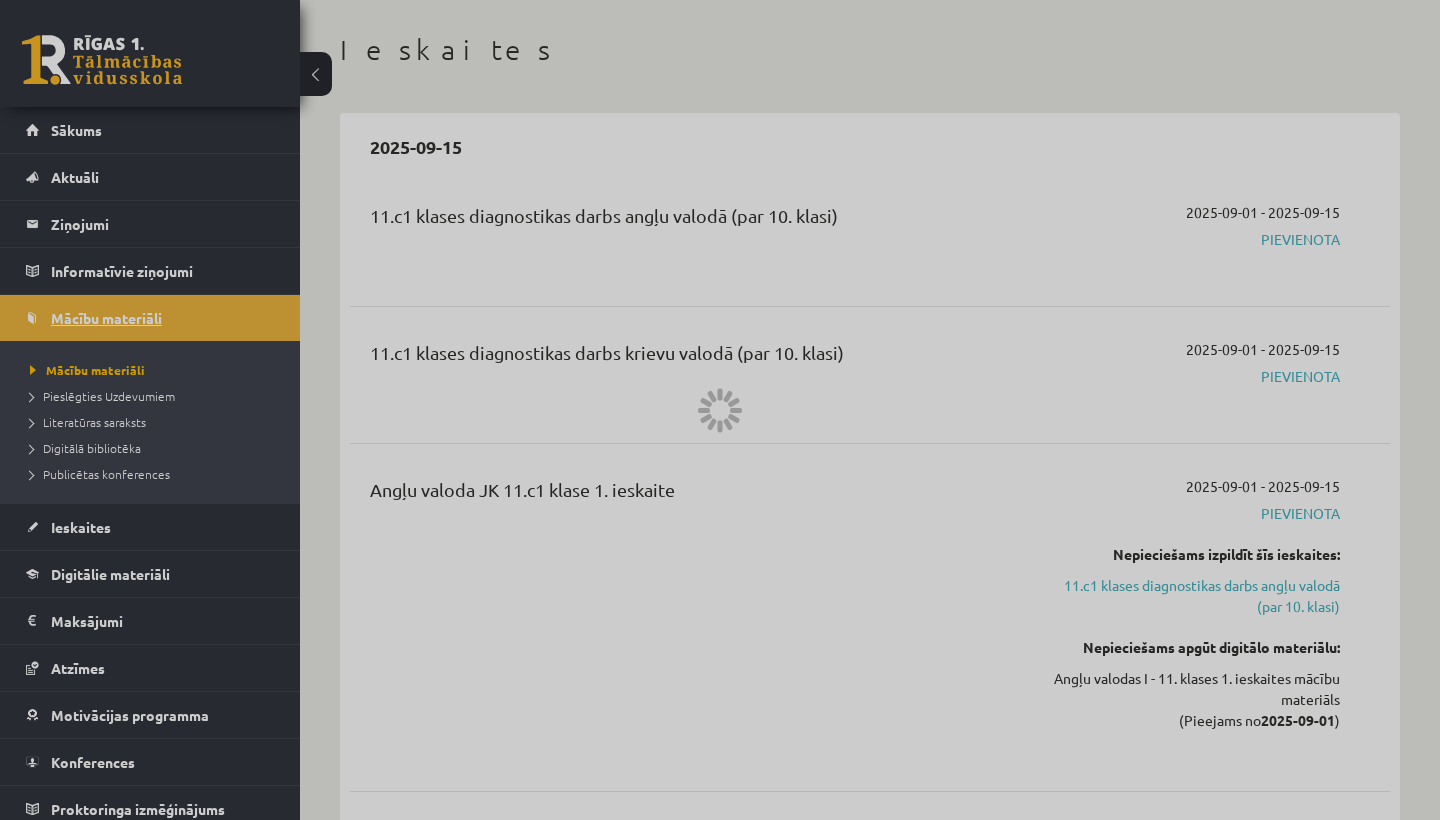 scroll, scrollTop: 0, scrollLeft: 0, axis: both 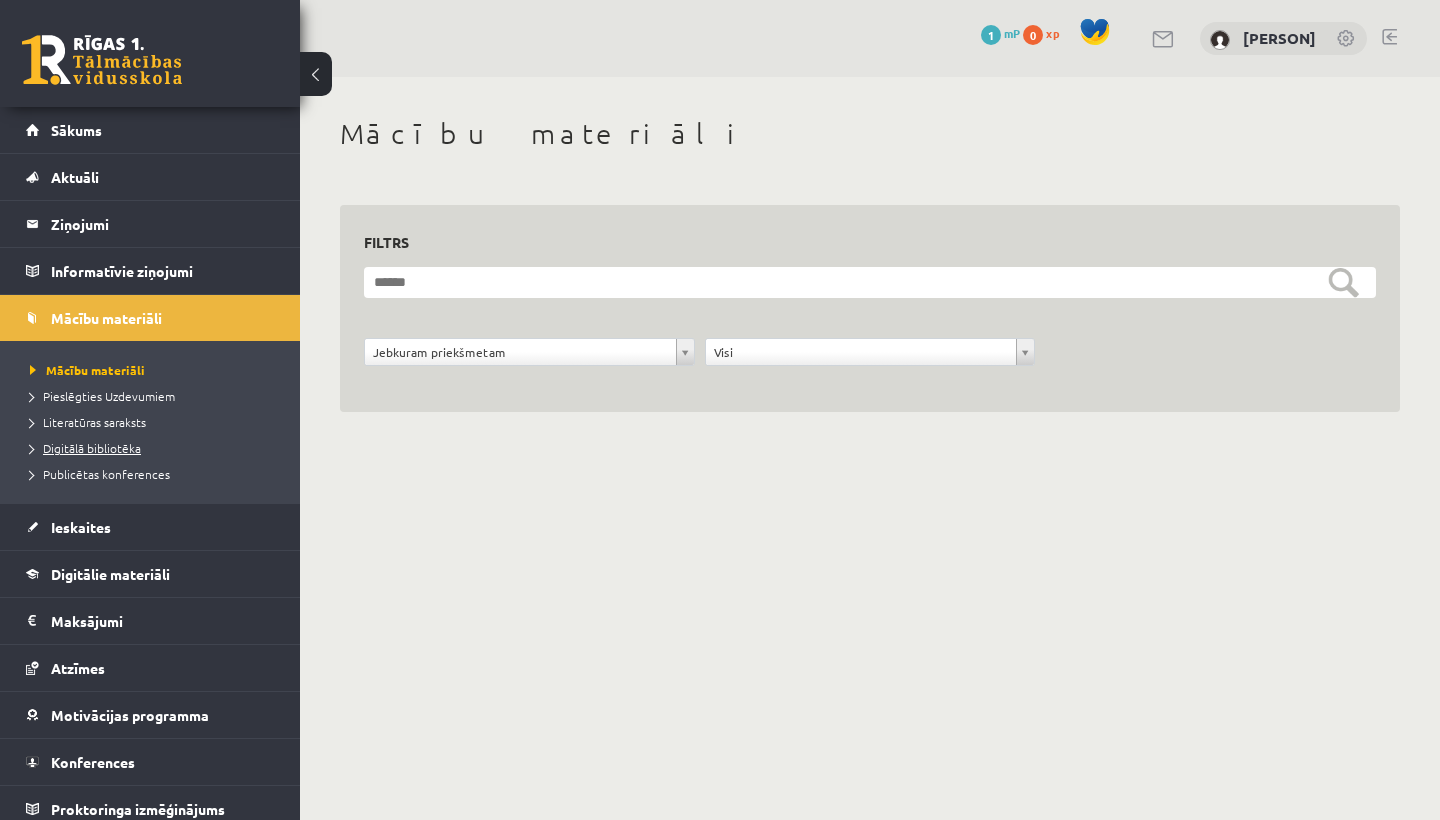 click on "Digitālā bibliotēka" at bounding box center (85, 448) 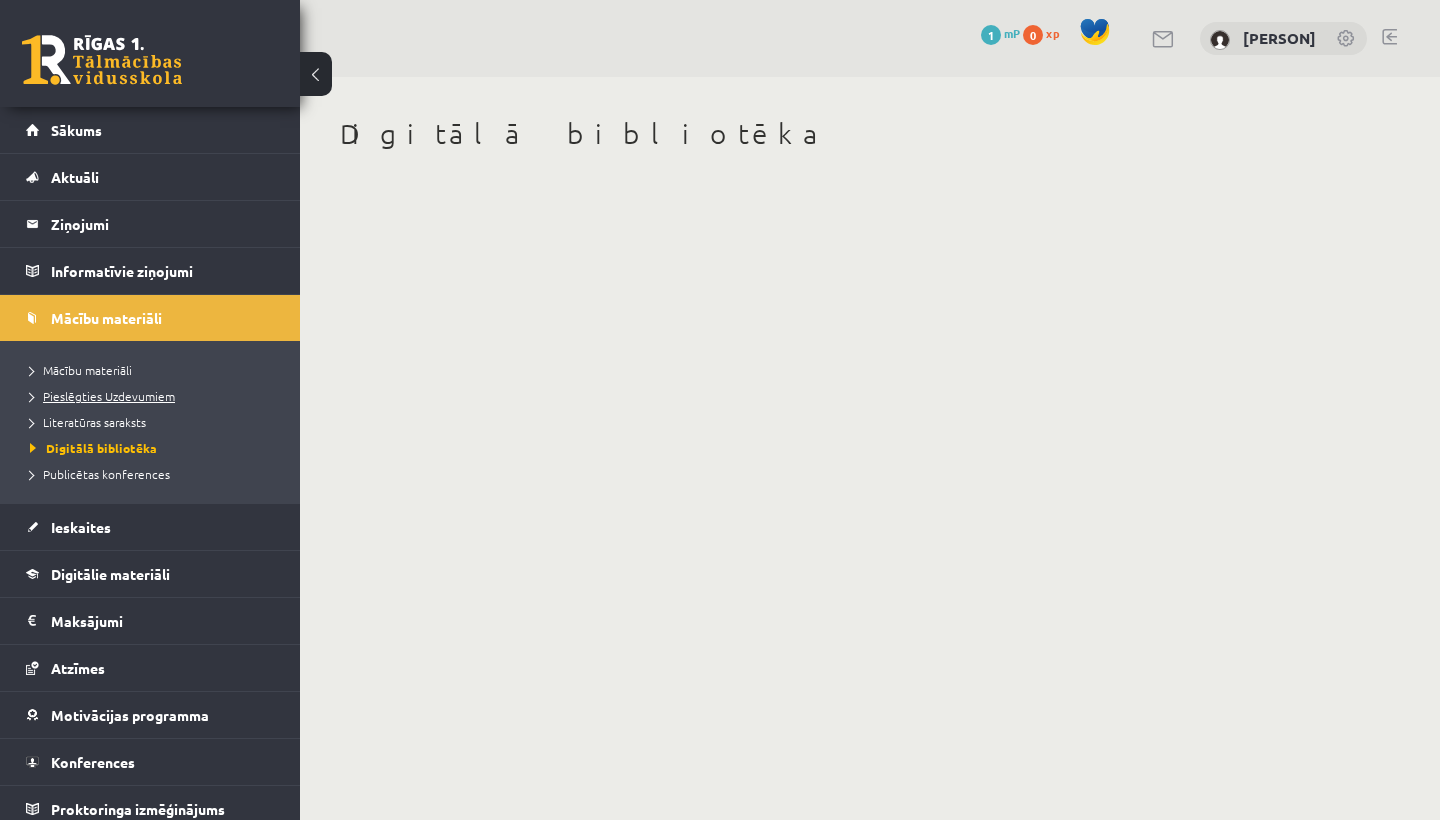click on "Pieslēgties Uzdevumiem" at bounding box center (102, 396) 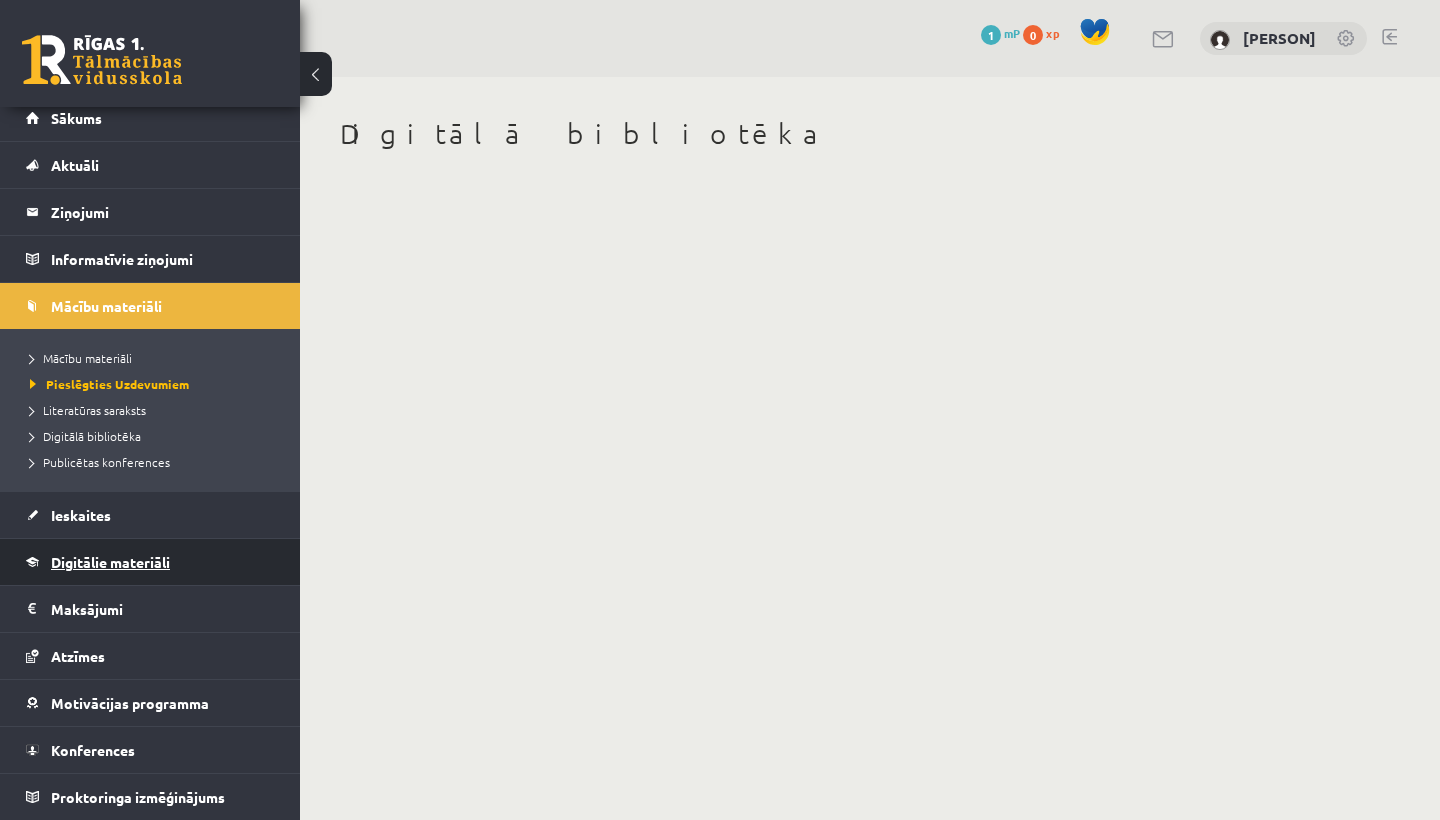 scroll, scrollTop: 12, scrollLeft: 0, axis: vertical 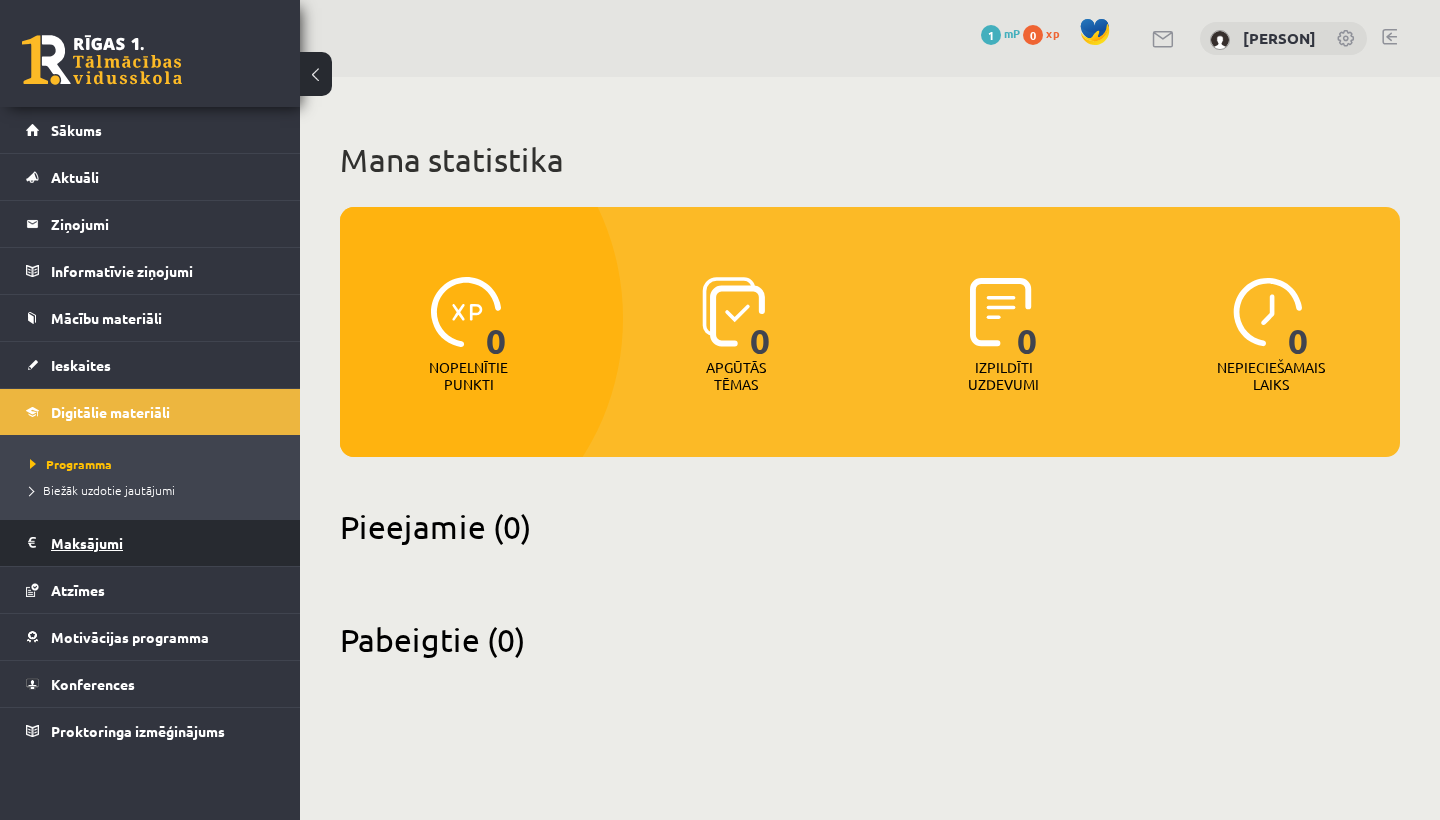 click on "Maksājumi
0" at bounding box center [163, 543] 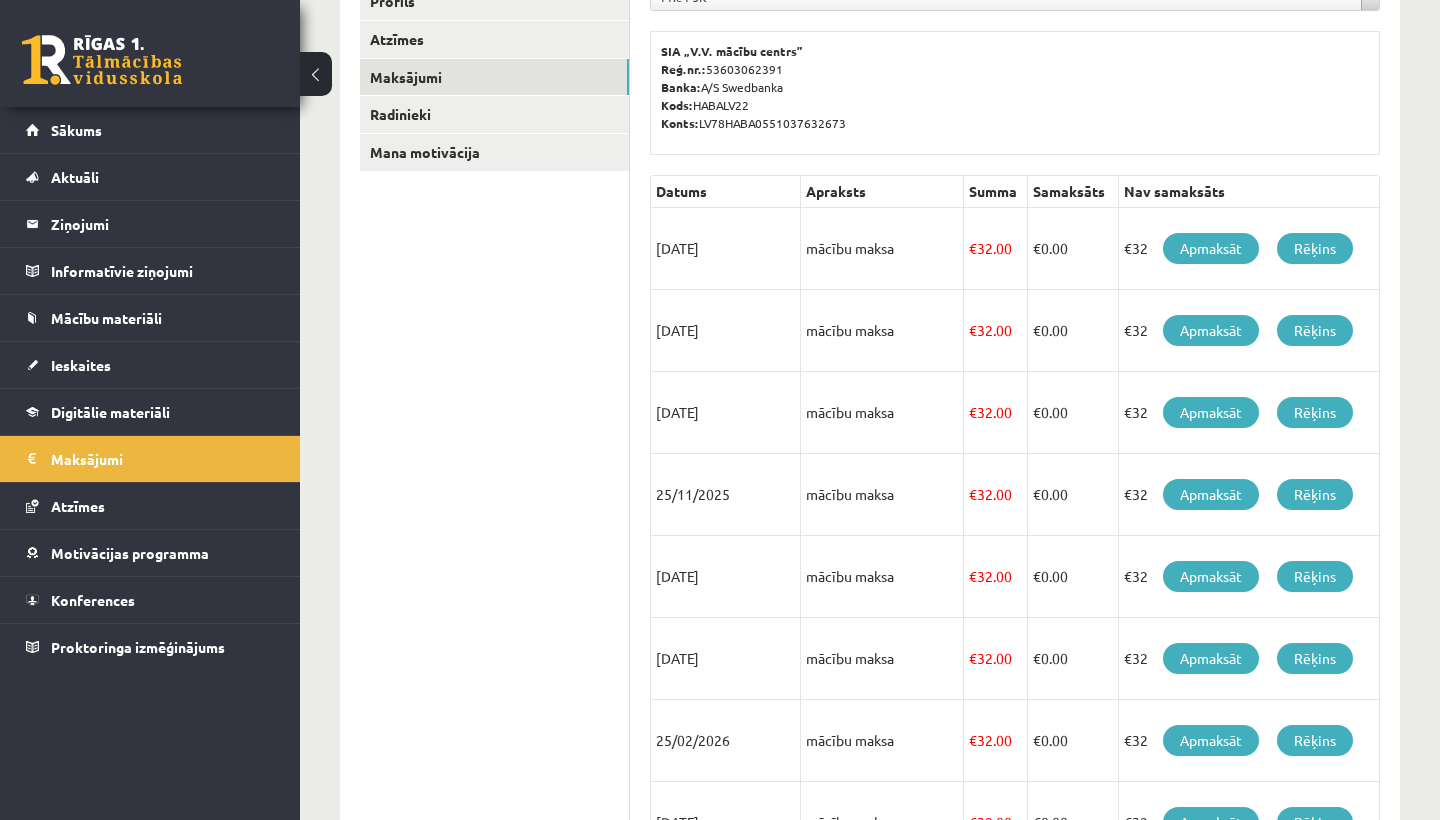 scroll, scrollTop: 309, scrollLeft: 0, axis: vertical 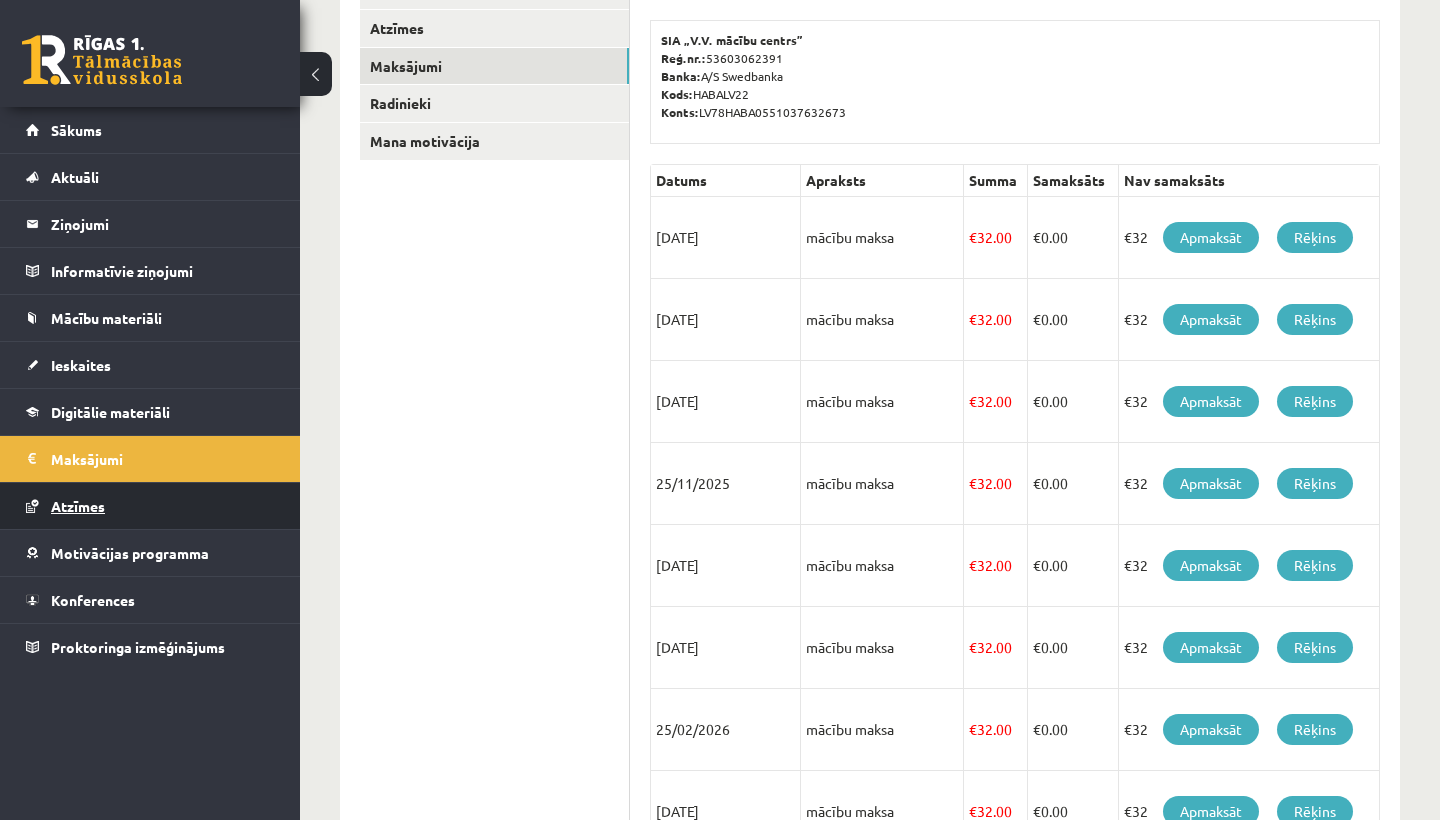 click on "Atzīmes" at bounding box center (78, 506) 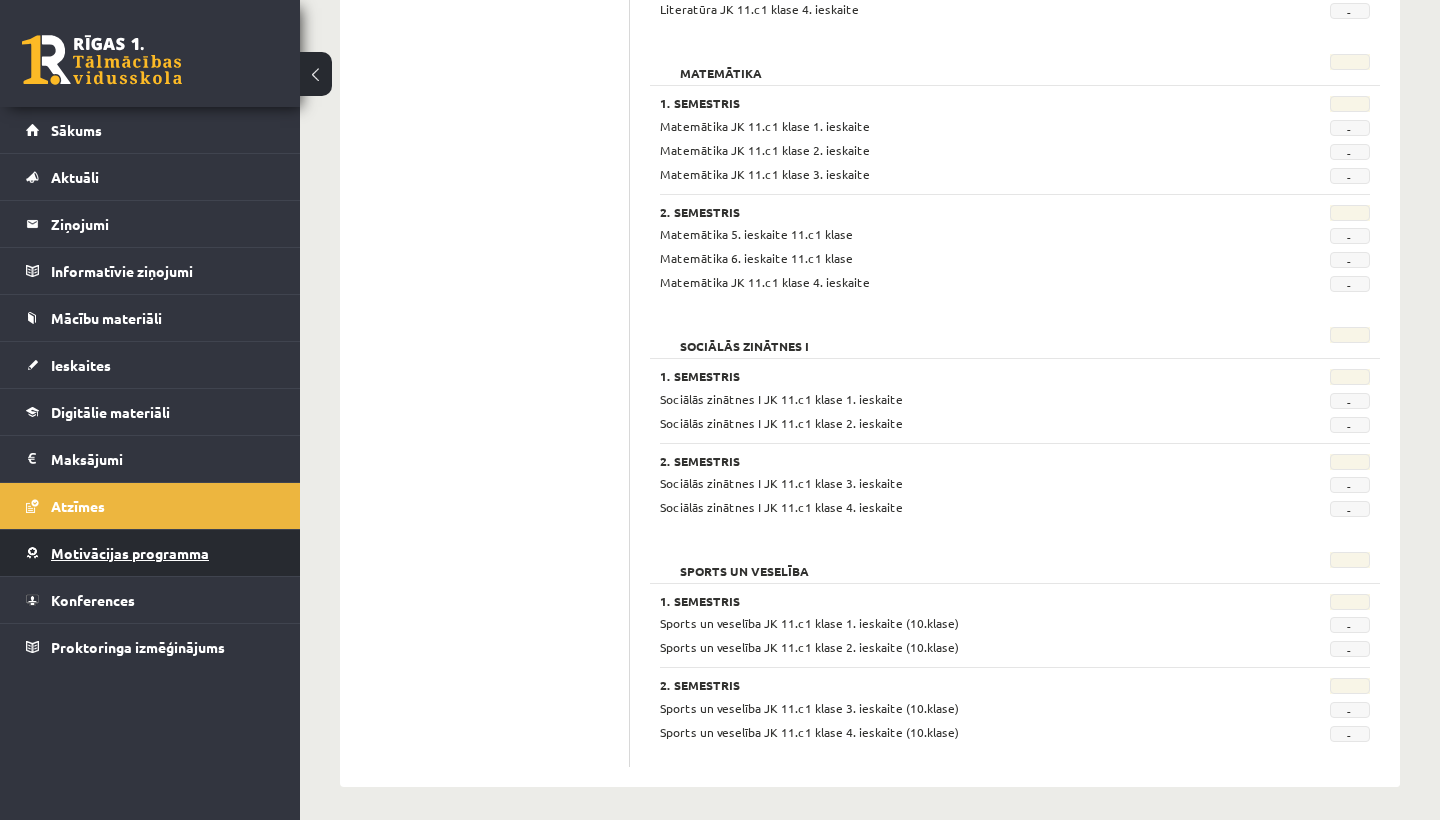 scroll, scrollTop: 1847, scrollLeft: 0, axis: vertical 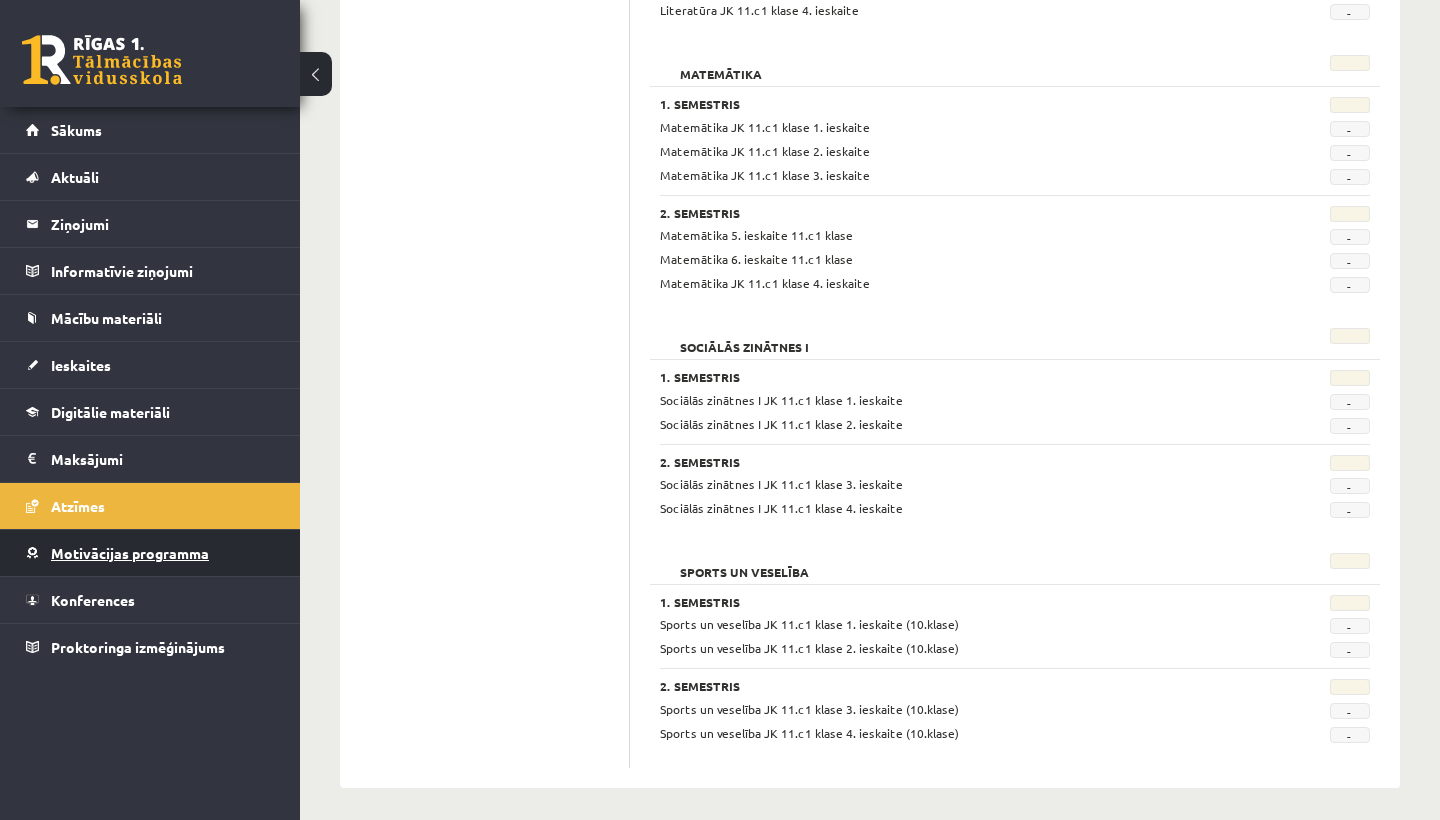 click on "Motivācijas programma" at bounding box center [130, 553] 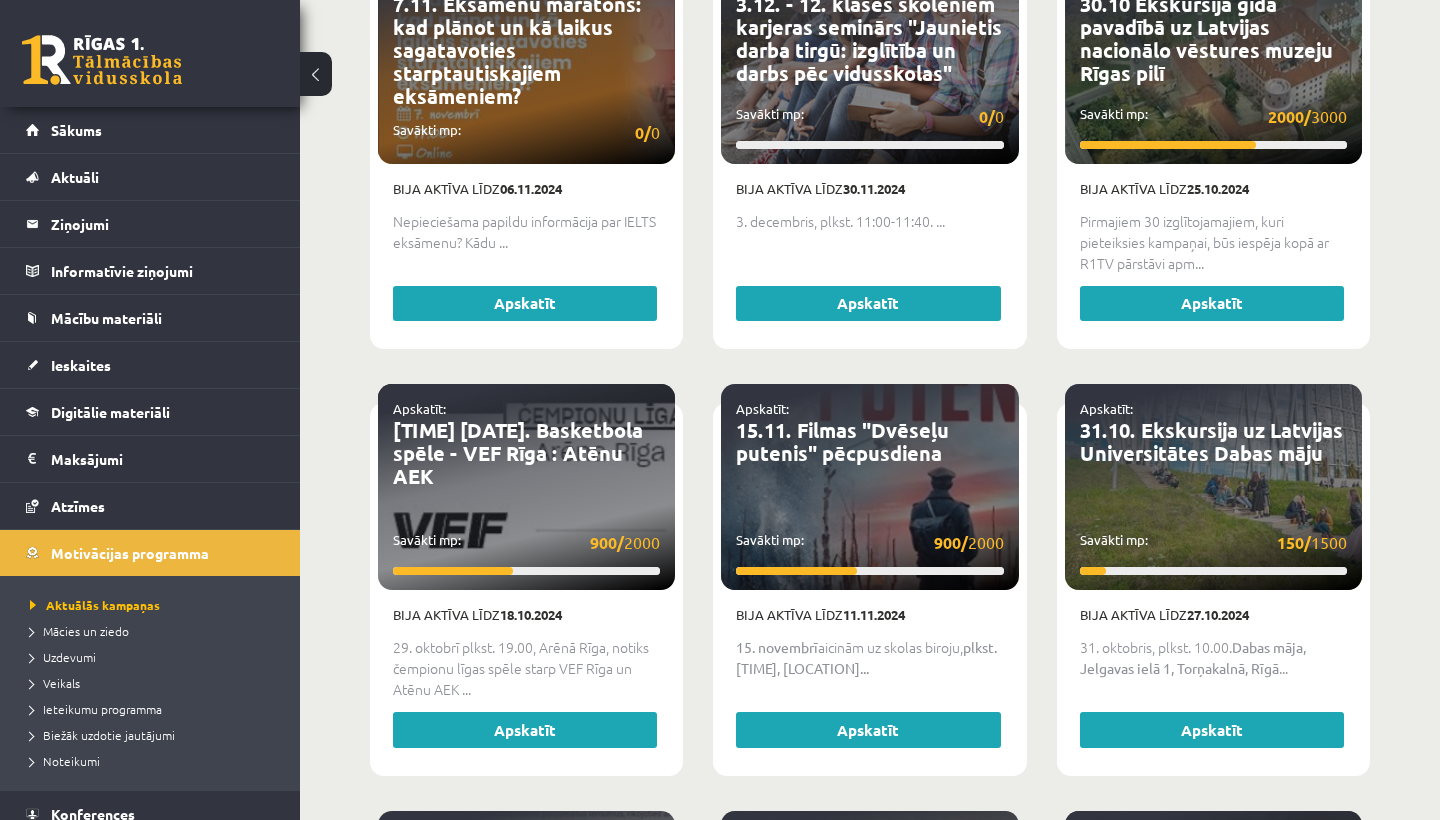 scroll, scrollTop: 1768, scrollLeft: 0, axis: vertical 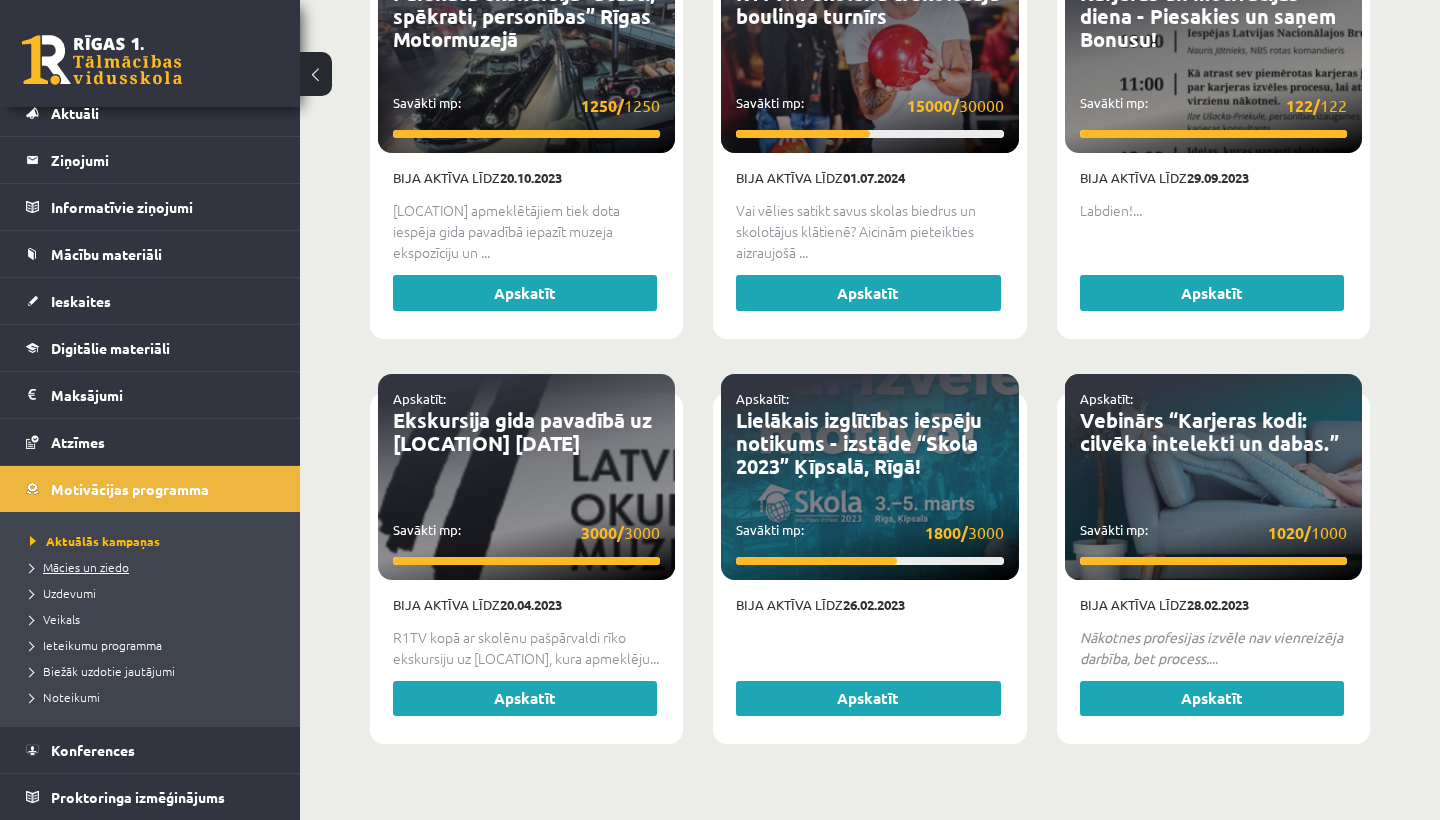click on "Mācies un ziedo" at bounding box center [79, 567] 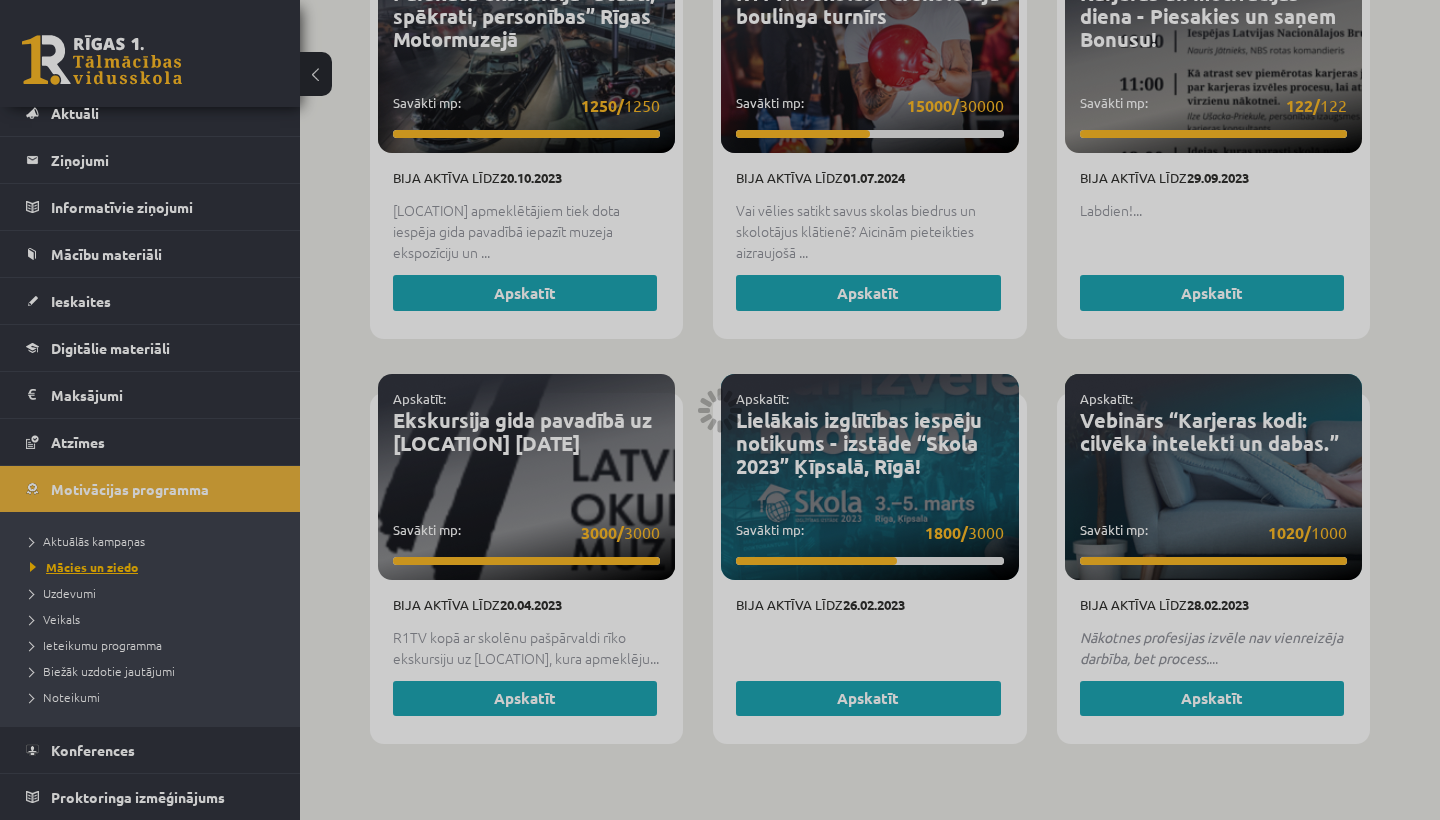 scroll, scrollTop: 2286, scrollLeft: 0, axis: vertical 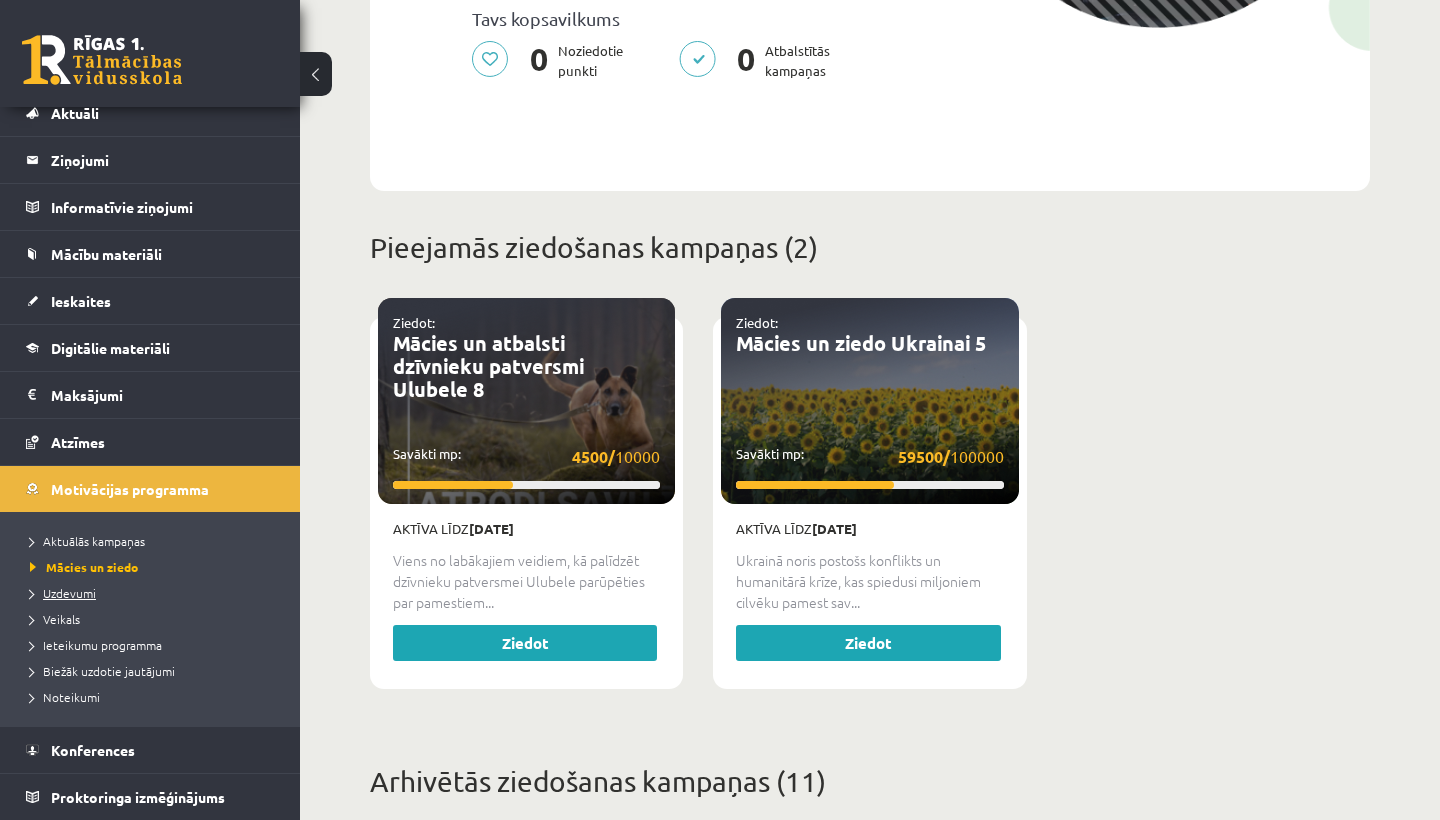 click on "Uzdevumi" at bounding box center [63, 593] 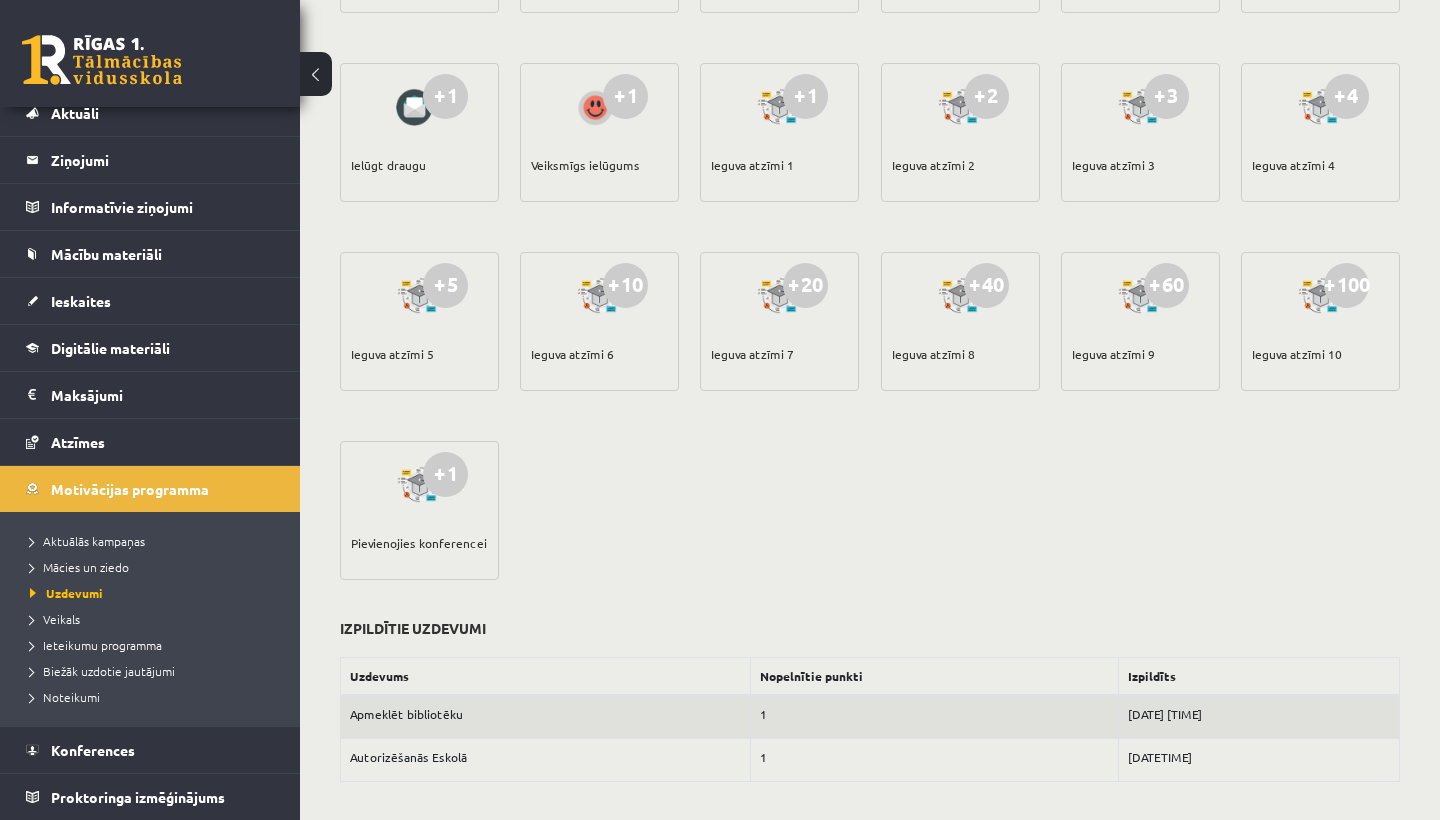 scroll, scrollTop: 415, scrollLeft: 0, axis: vertical 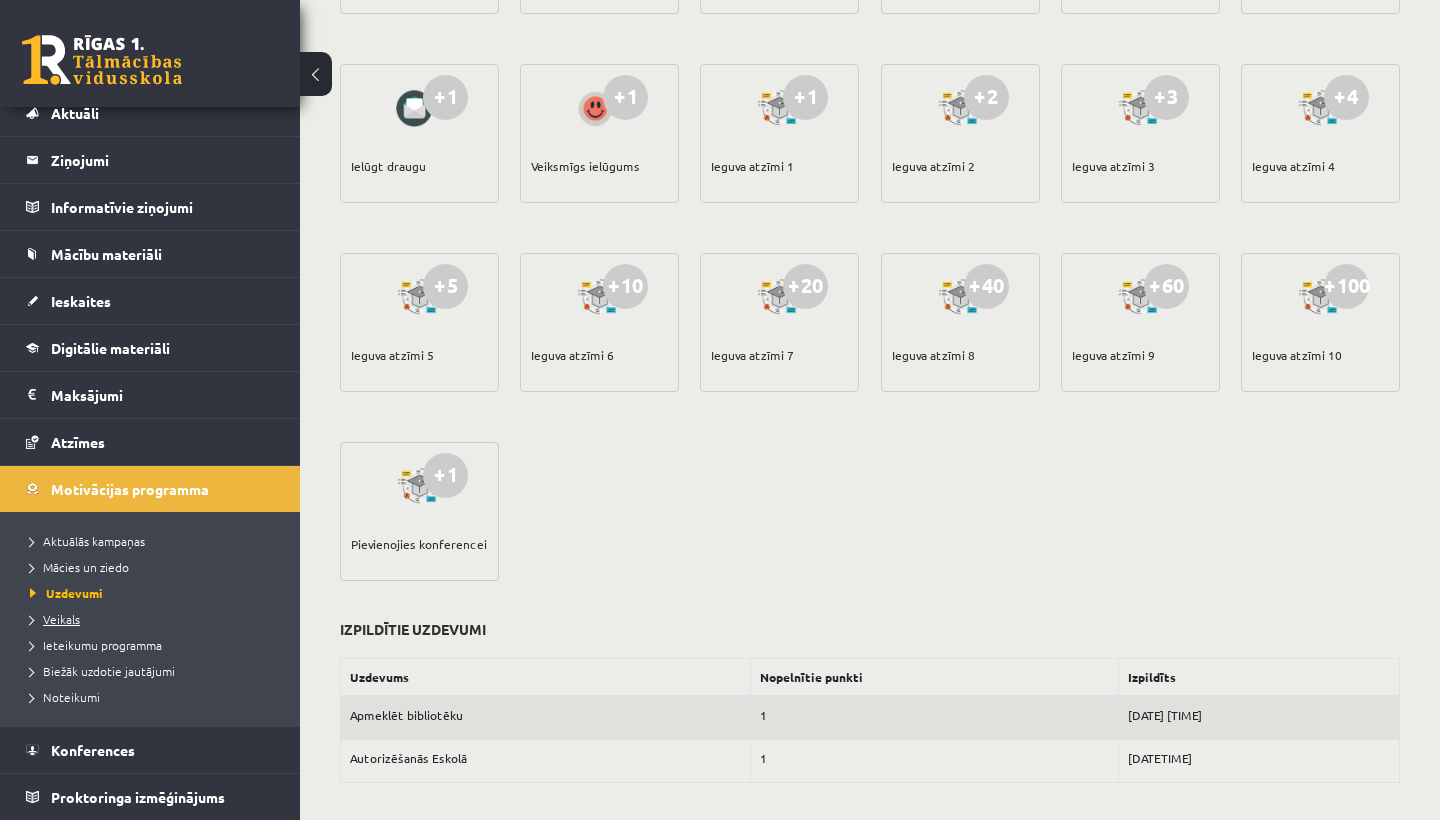 click on "Veikals" at bounding box center [55, 619] 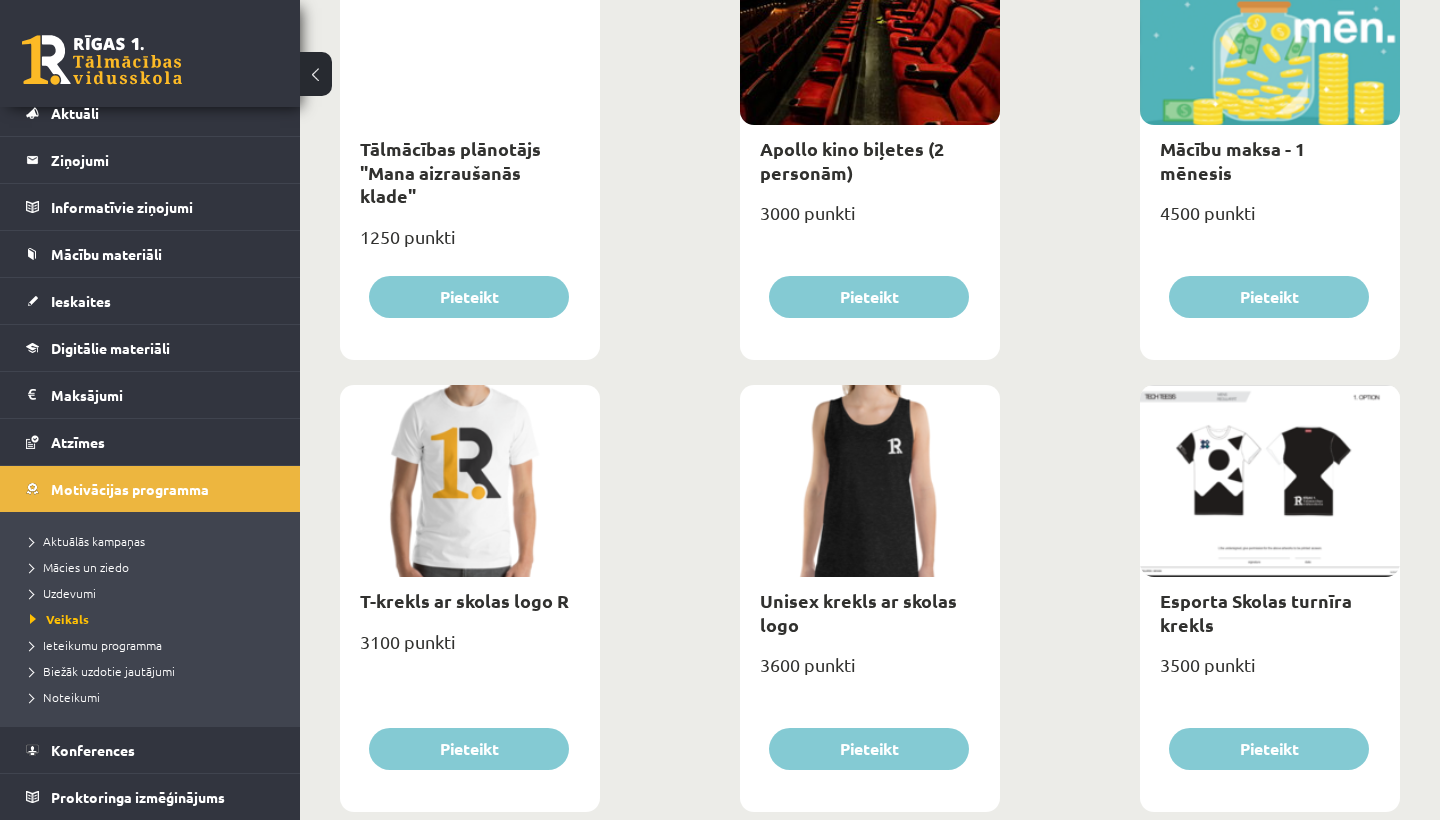 scroll, scrollTop: 853, scrollLeft: 0, axis: vertical 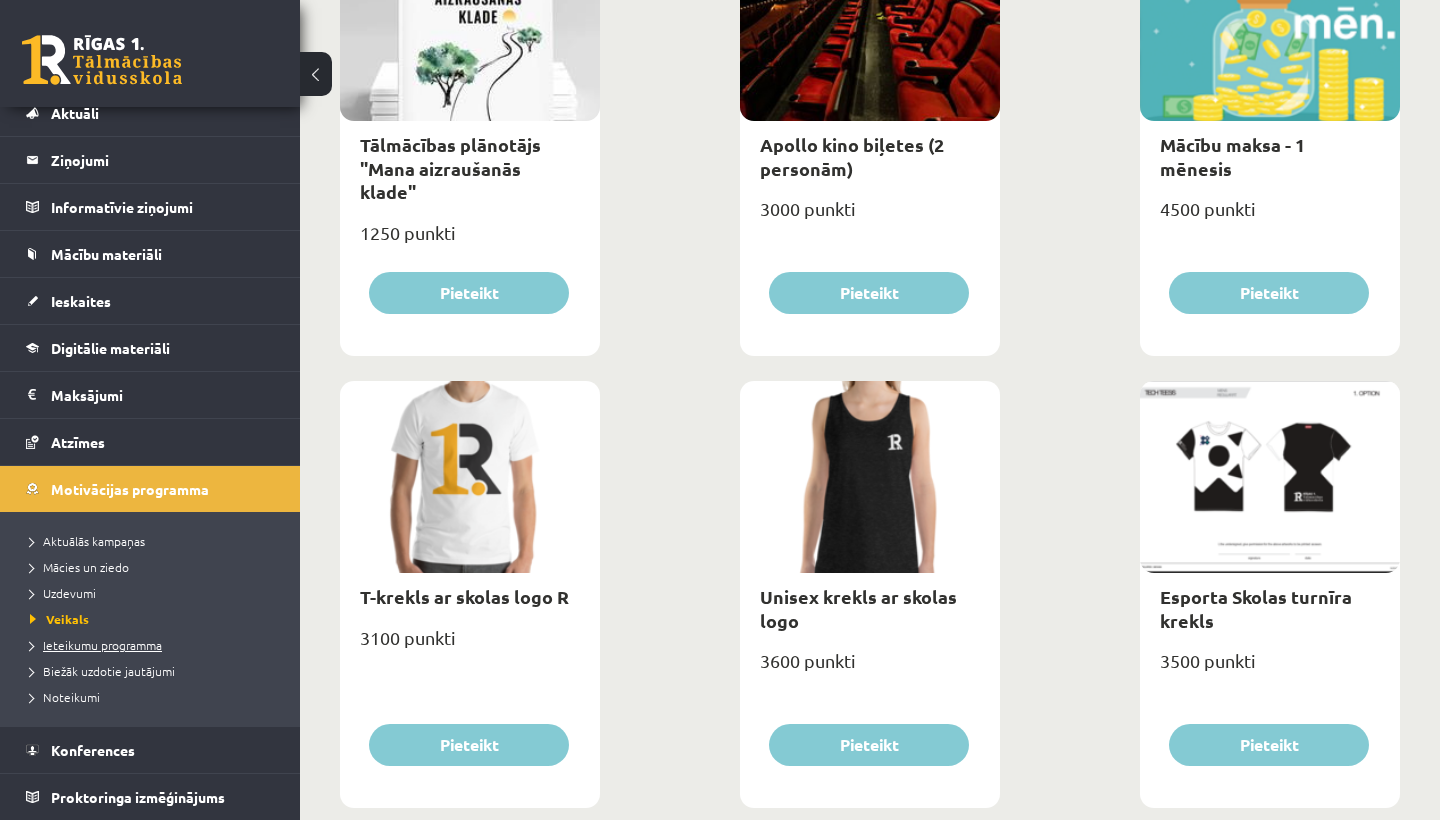 click on "Ieteikumu programma" at bounding box center (96, 645) 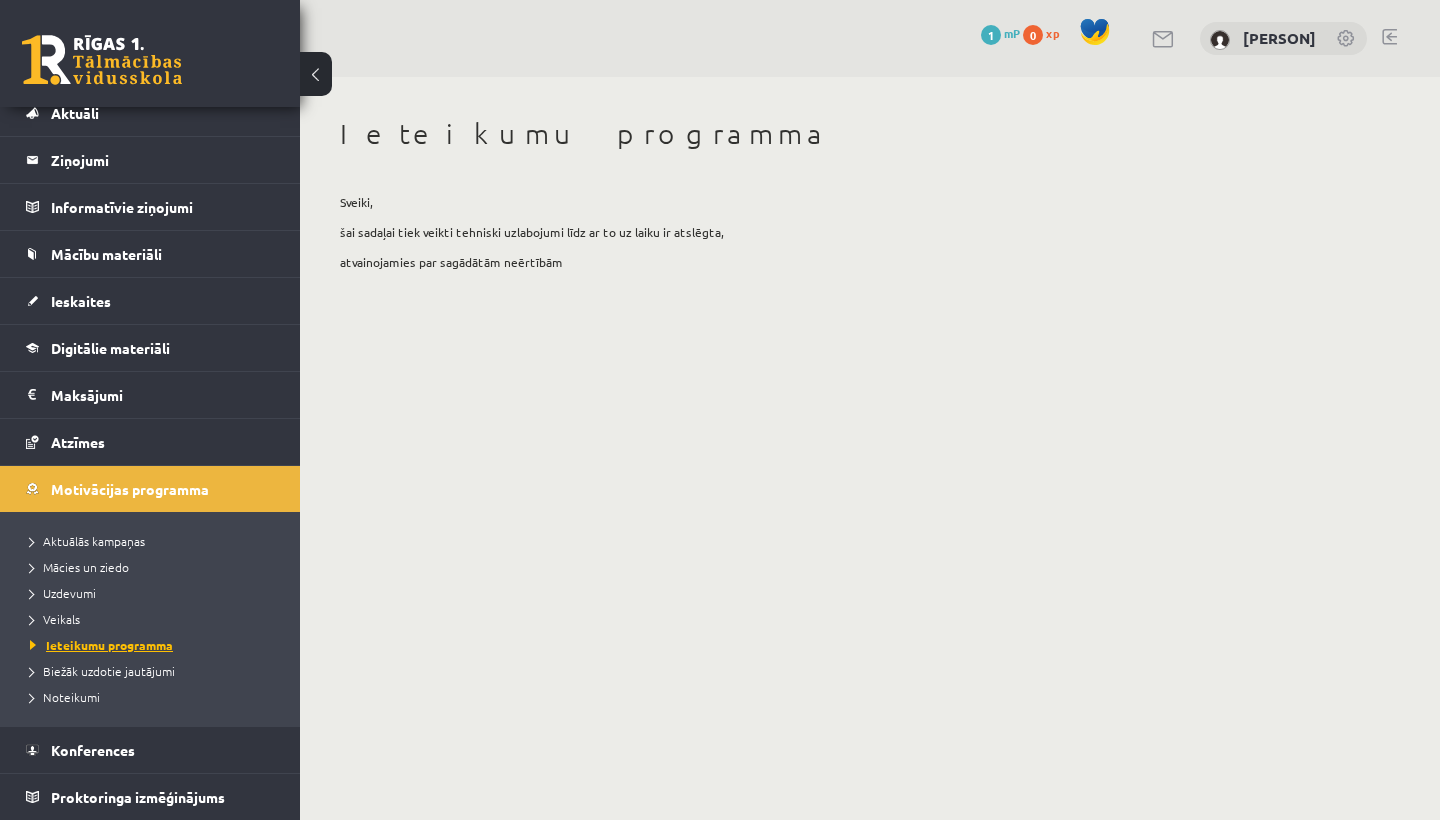 scroll, scrollTop: 0, scrollLeft: 0, axis: both 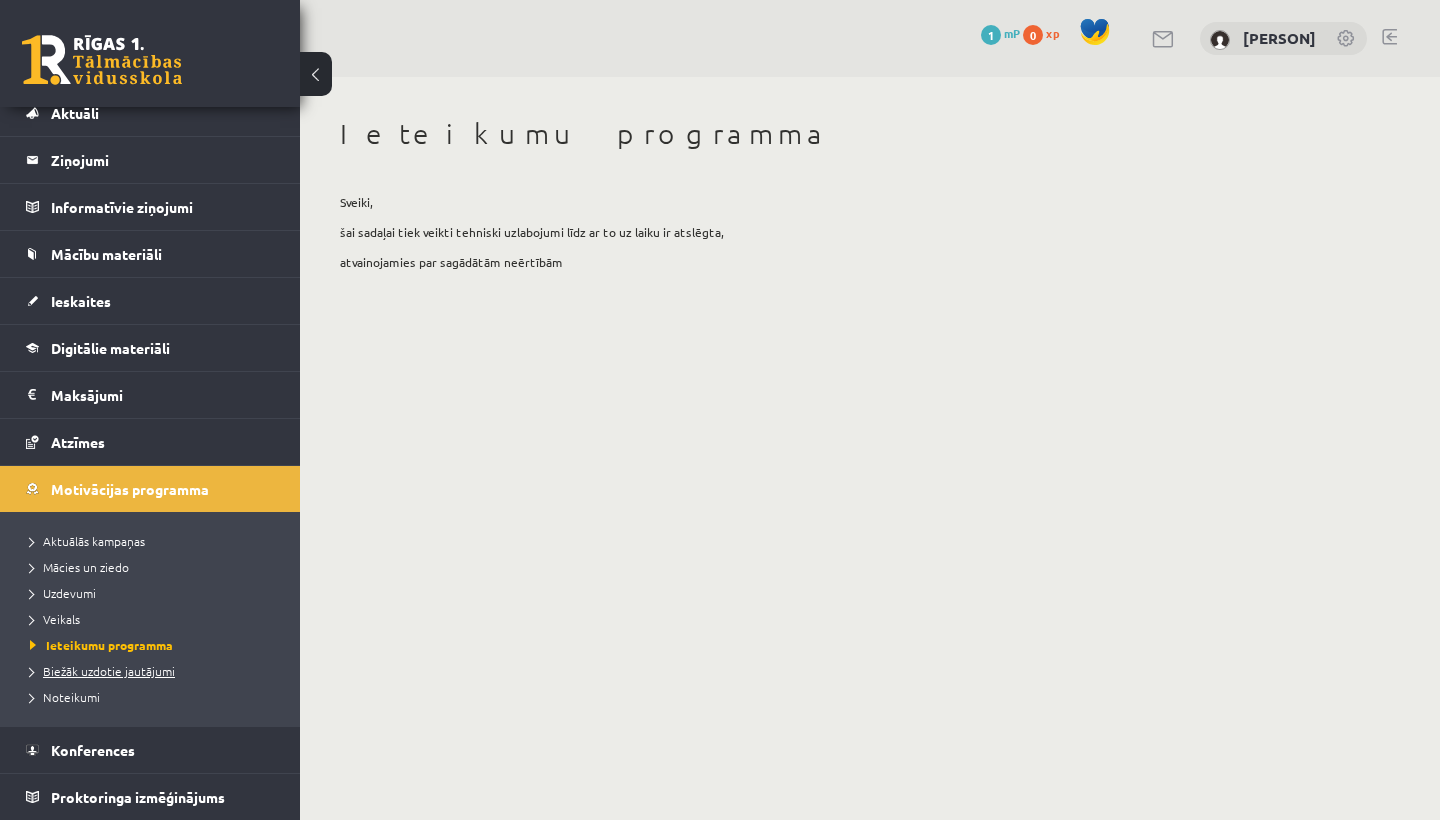 click on "Biežāk uzdotie jautājumi" at bounding box center [102, 671] 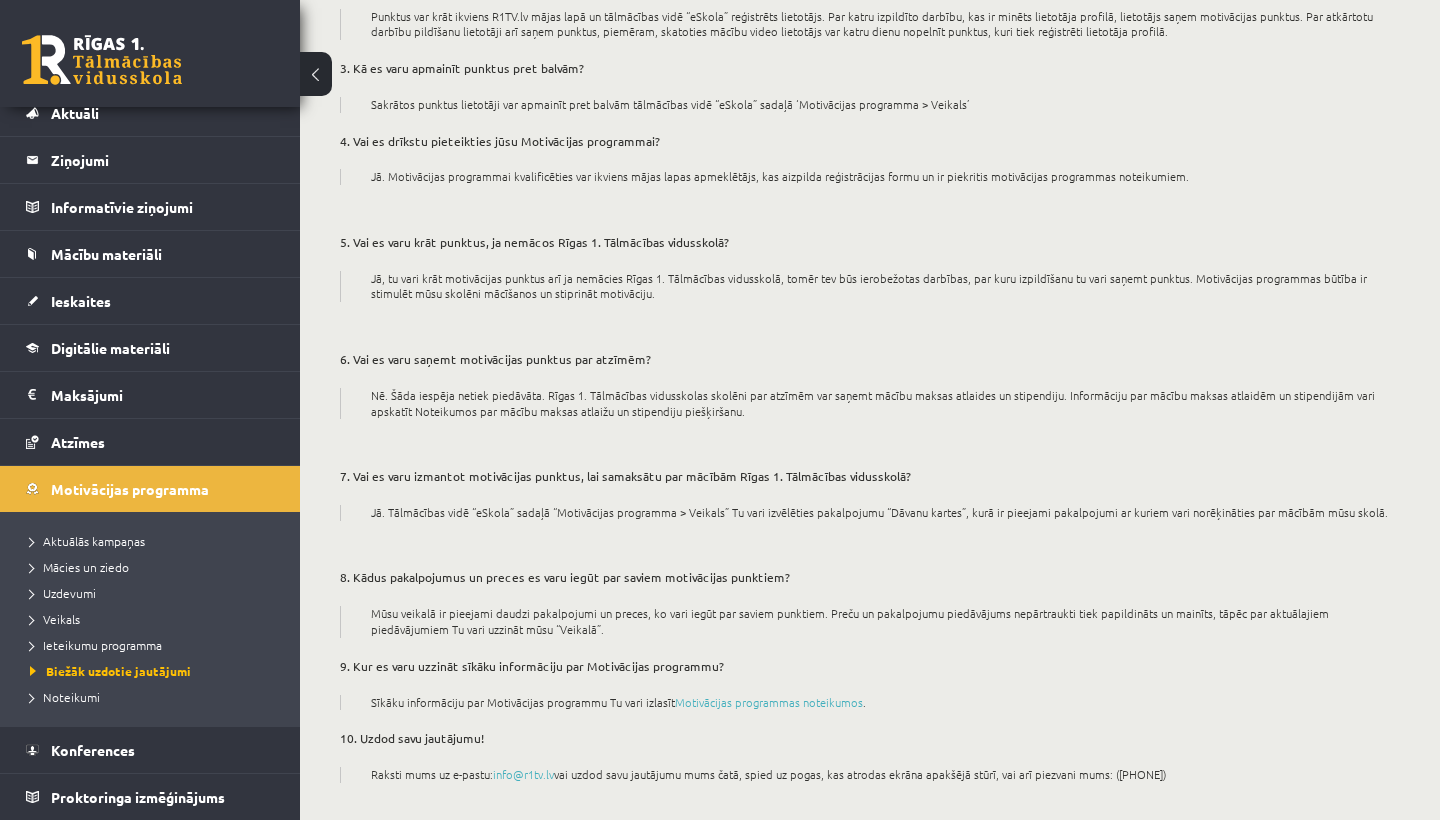 scroll, scrollTop: 350, scrollLeft: 0, axis: vertical 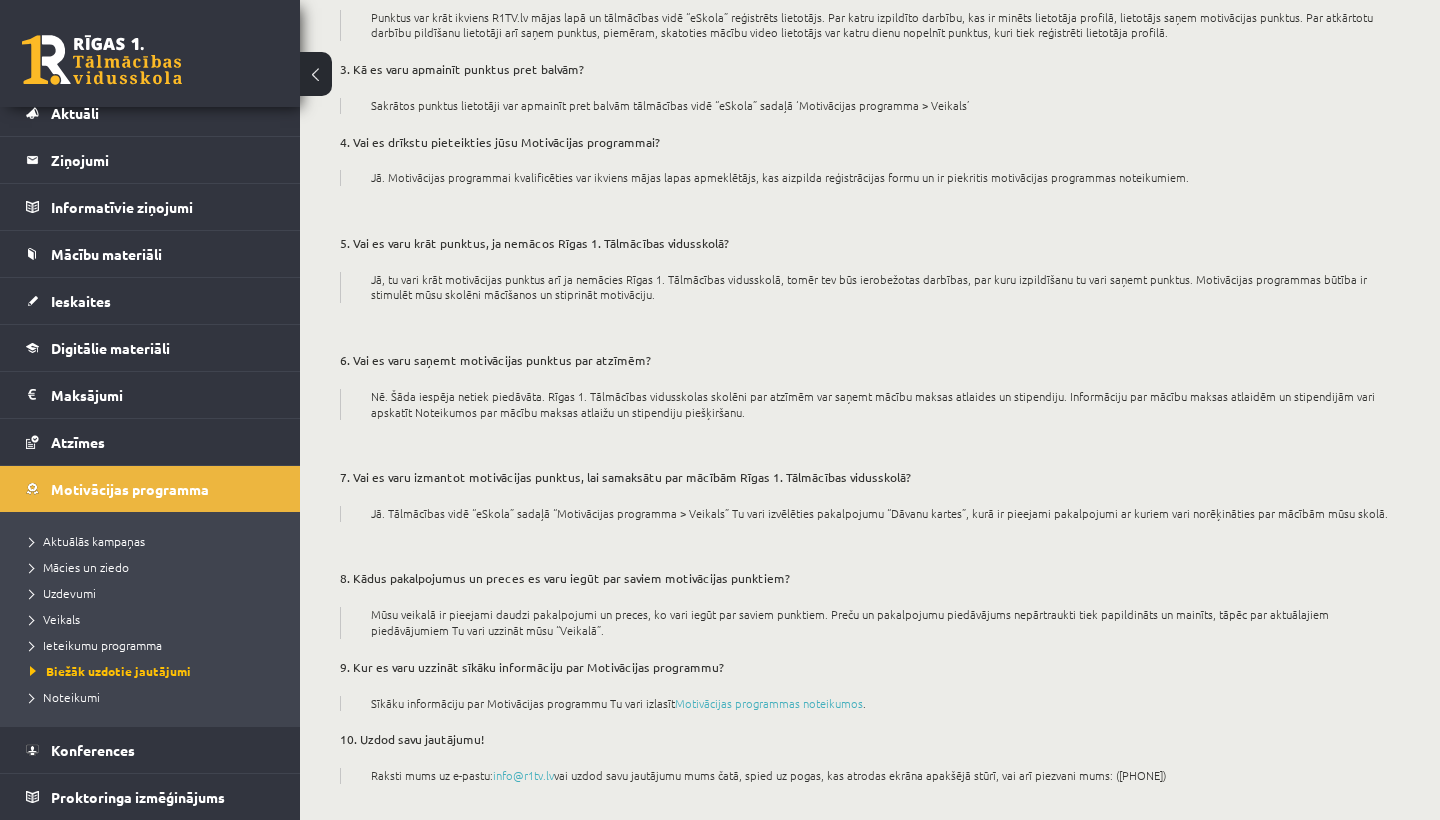 drag, startPoint x: 500, startPoint y: 716, endPoint x: 352, endPoint y: 725, distance: 148.27339 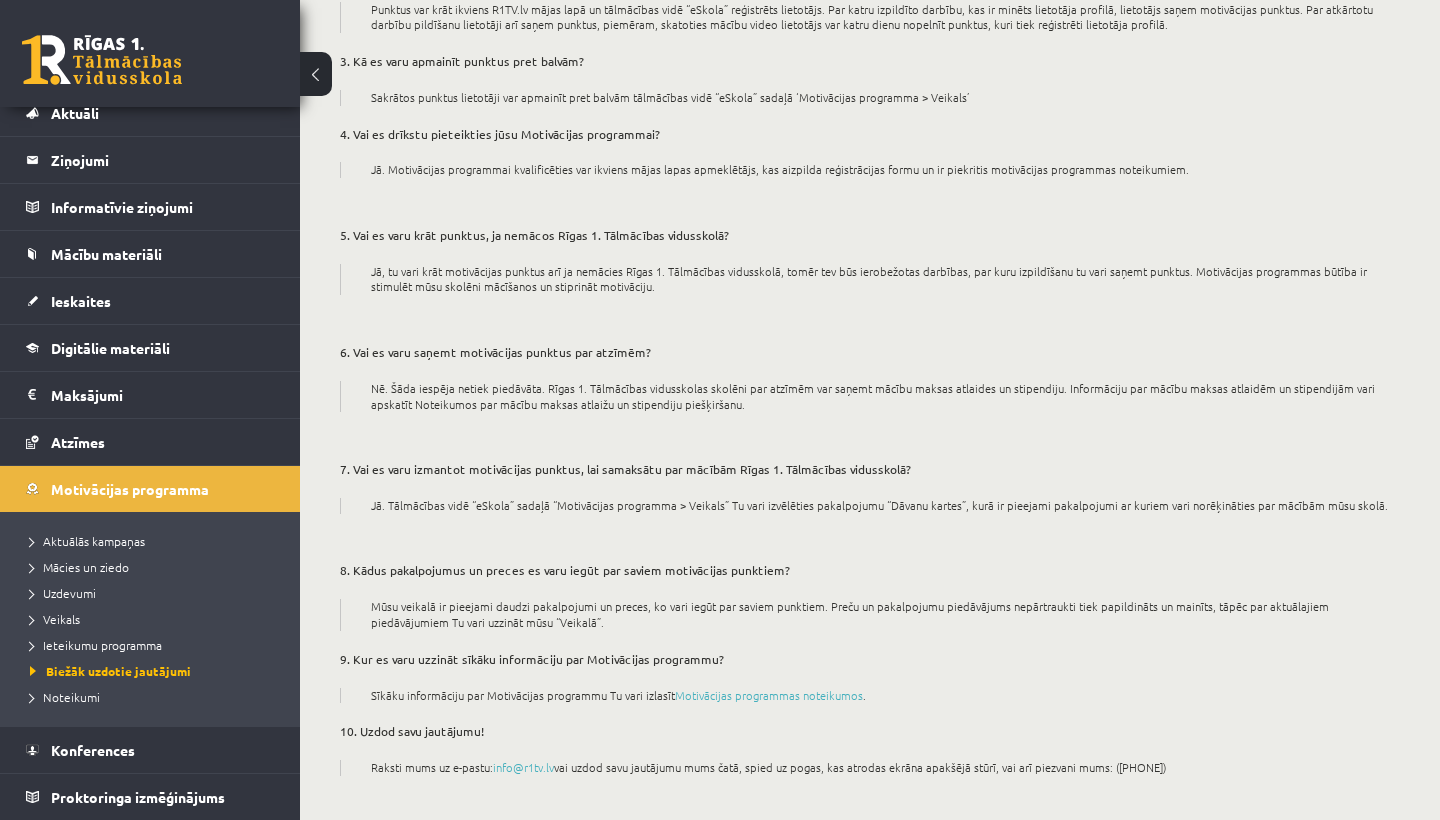 scroll, scrollTop: 350, scrollLeft: 0, axis: vertical 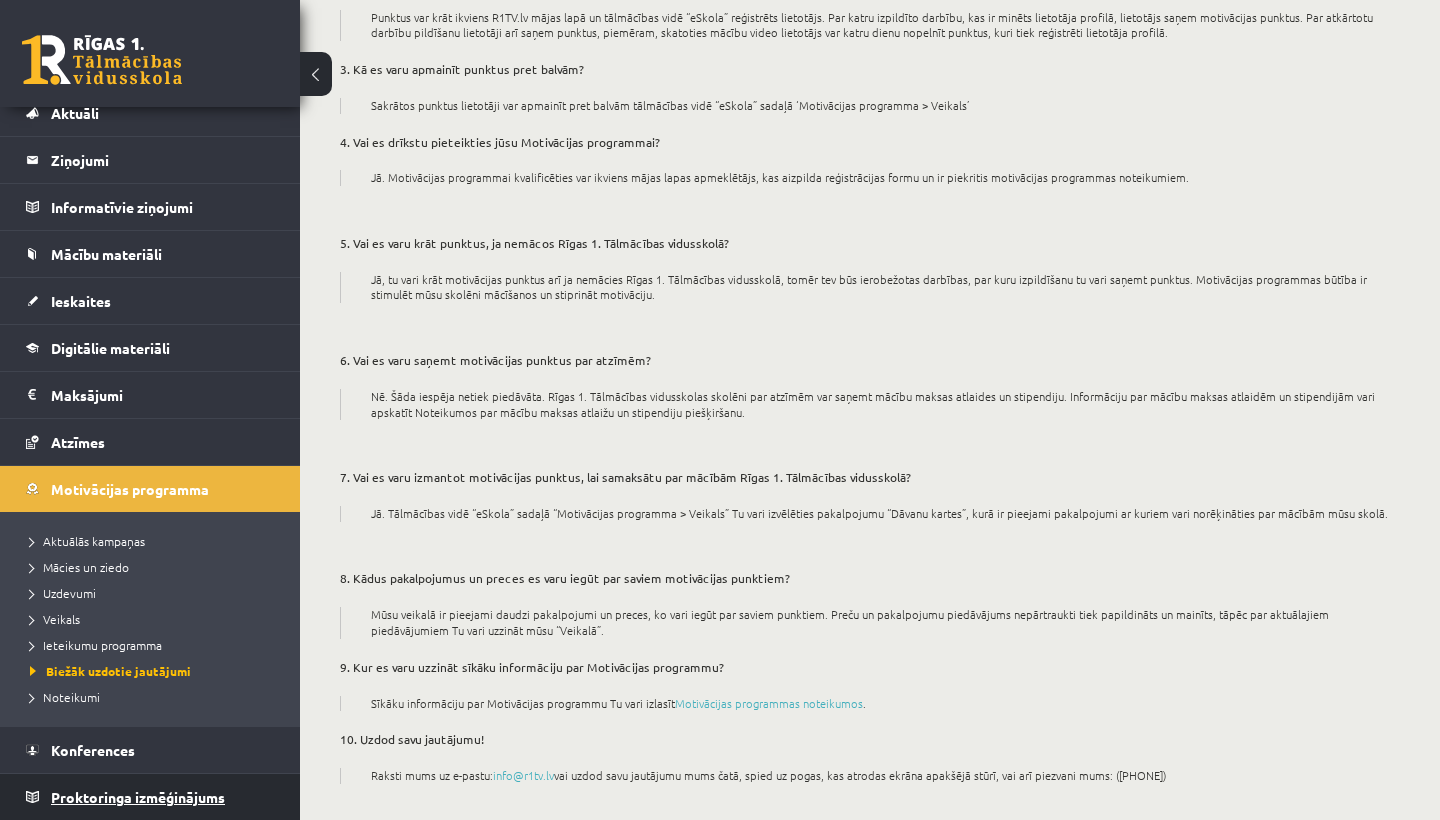 click on "Proktoringa izmēģinājums" at bounding box center [138, 797] 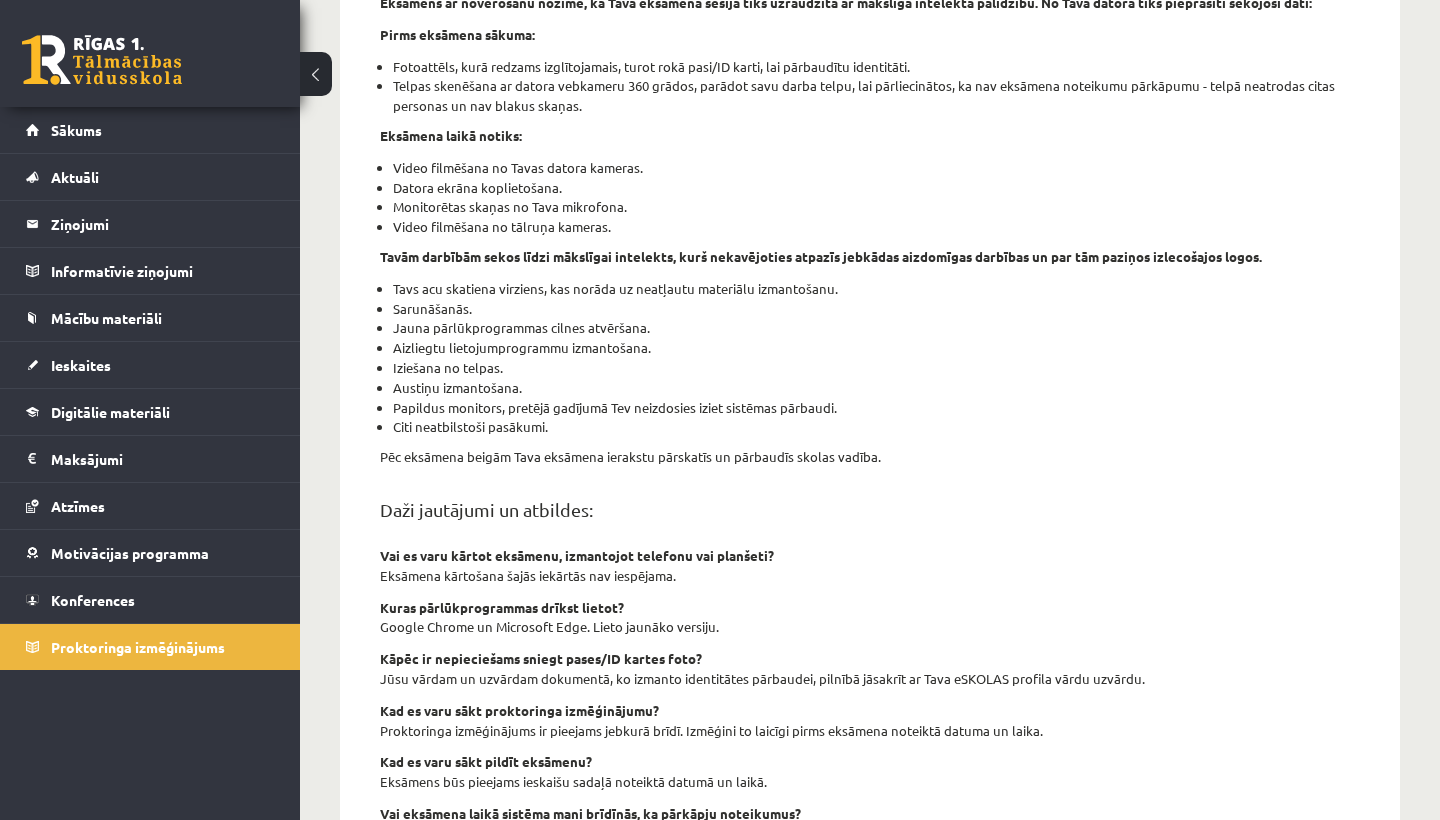 scroll, scrollTop: 0, scrollLeft: 0, axis: both 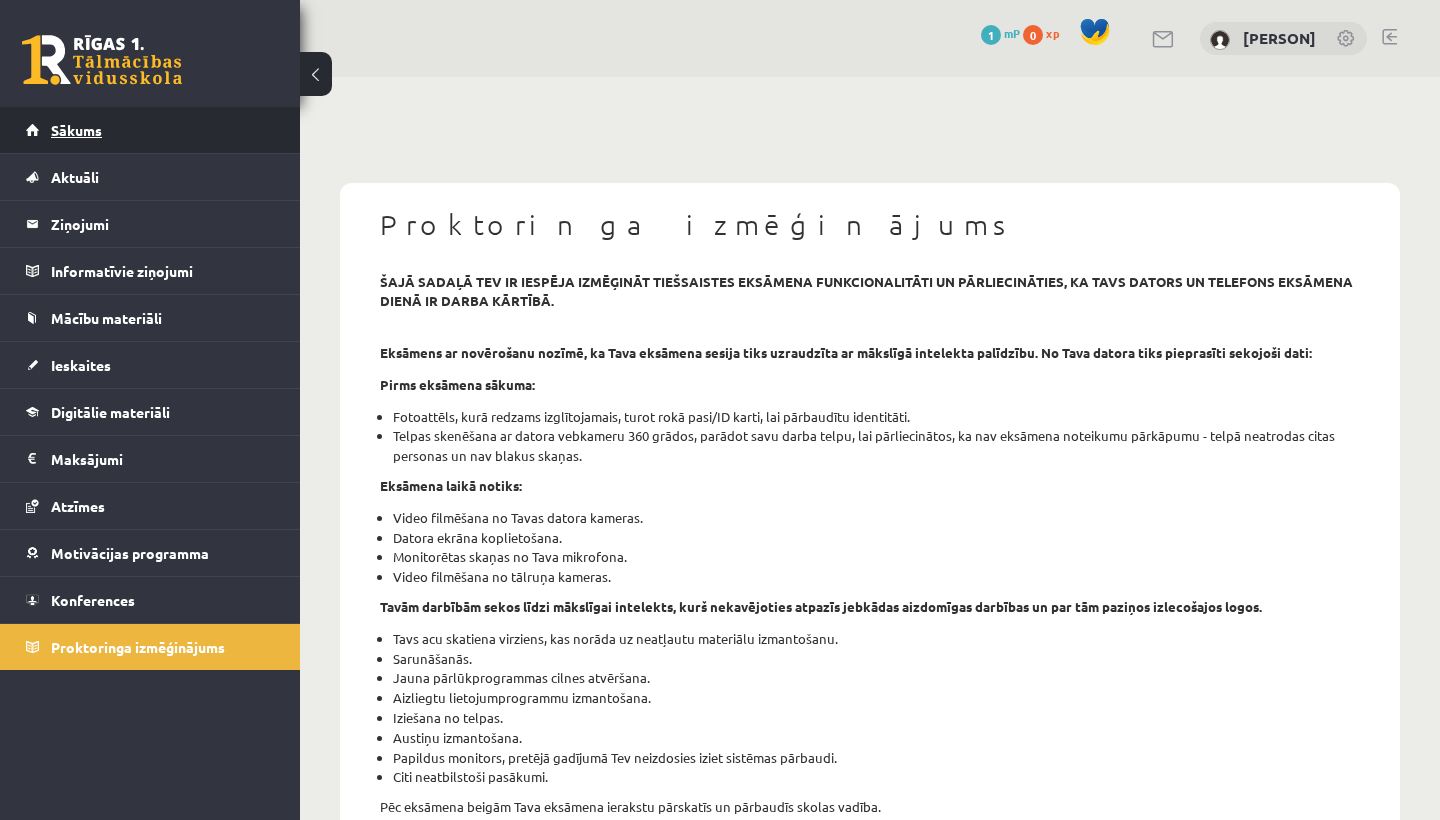 click on "Sākums" at bounding box center [76, 130] 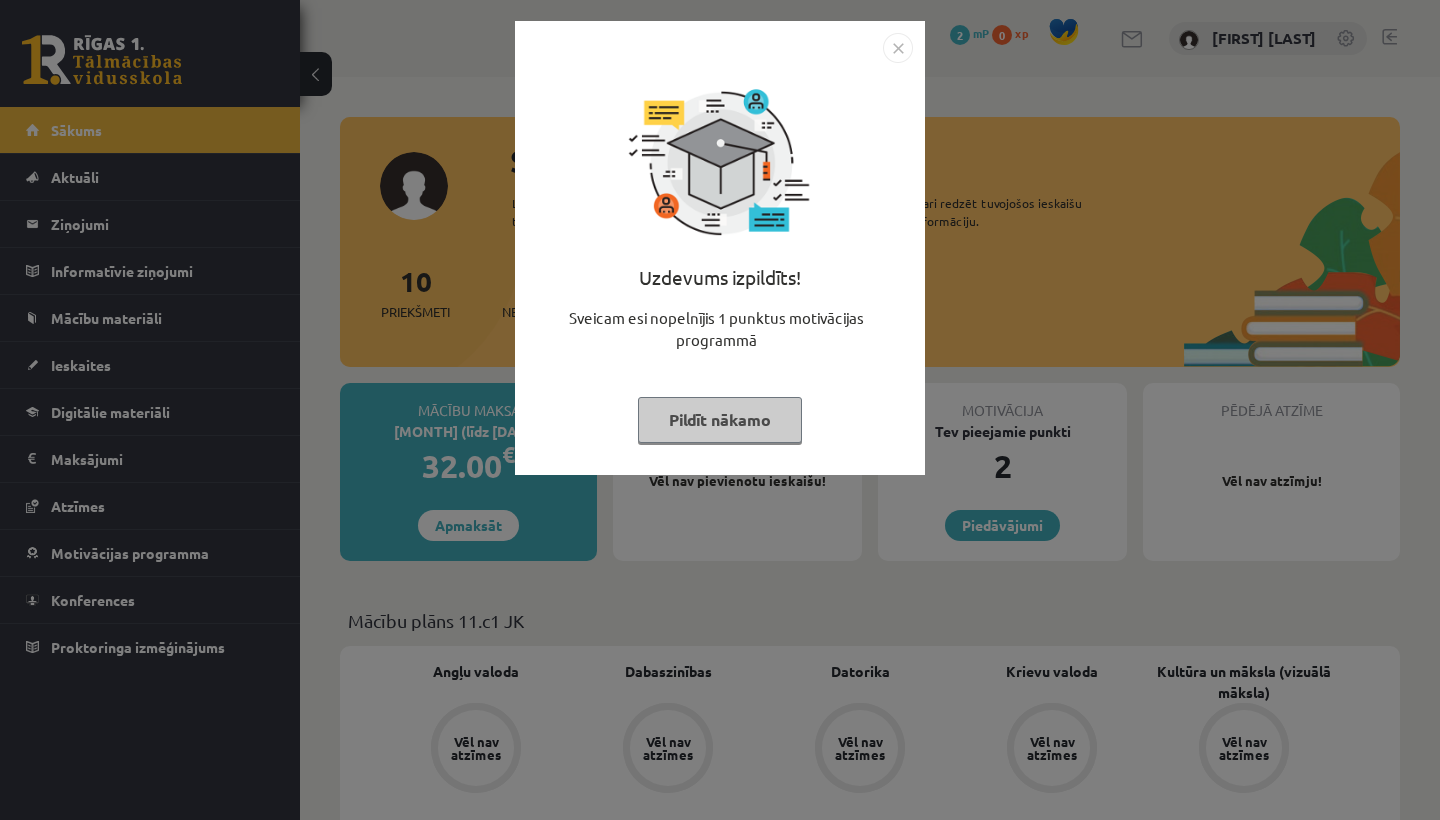 scroll, scrollTop: 0, scrollLeft: 0, axis: both 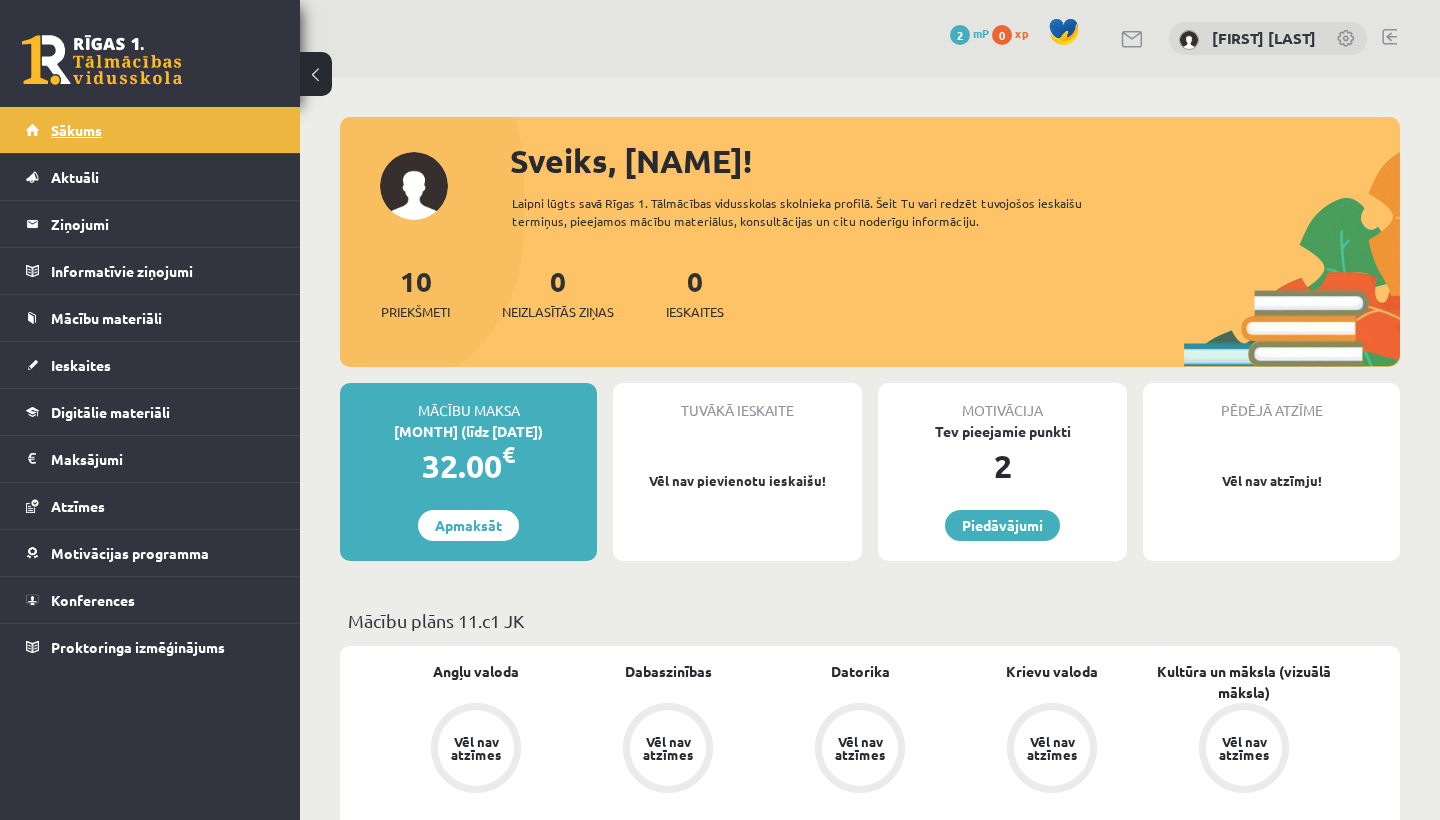 click on "Sākums" at bounding box center [76, 130] 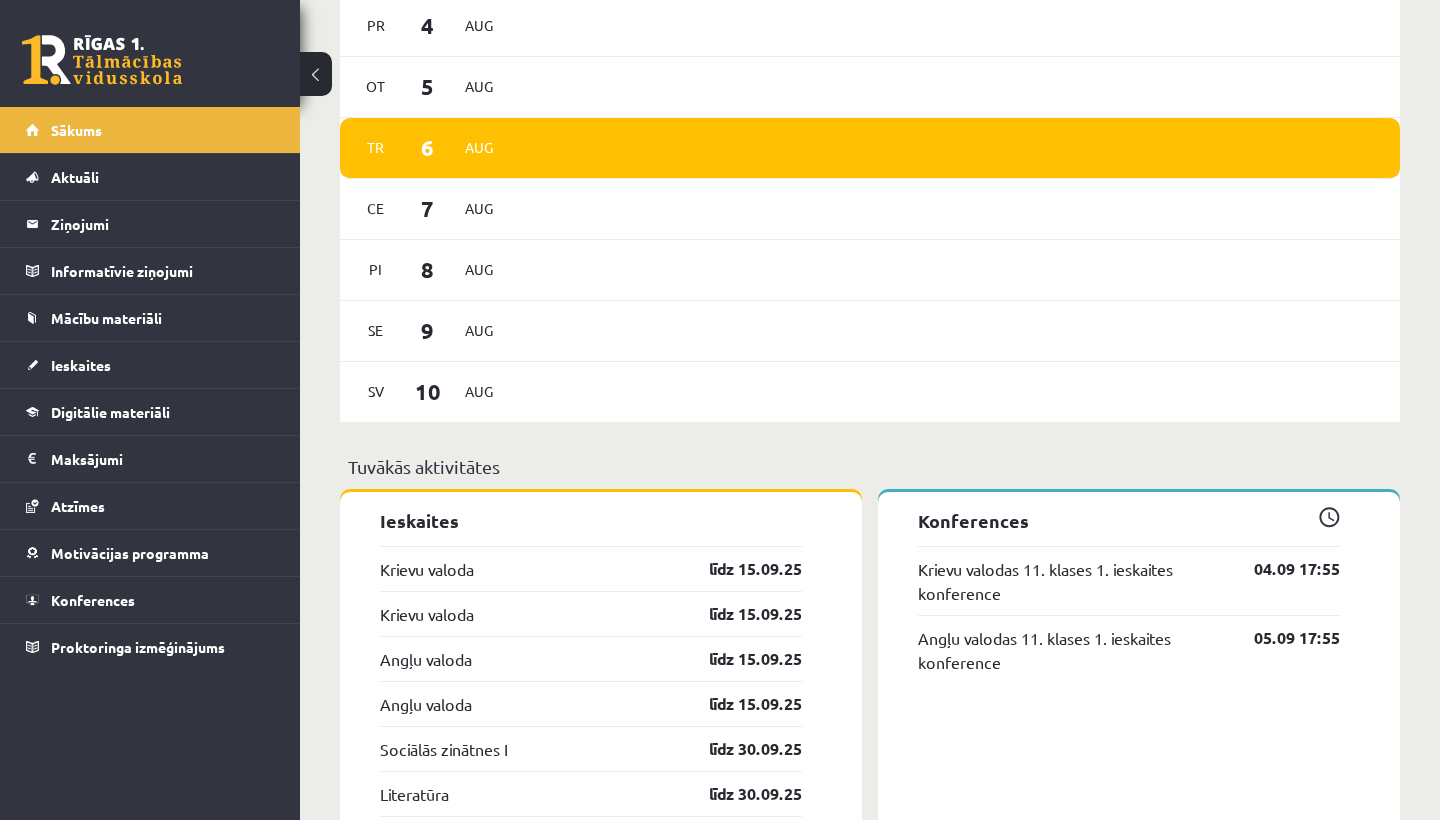 scroll, scrollTop: 1162, scrollLeft: 0, axis: vertical 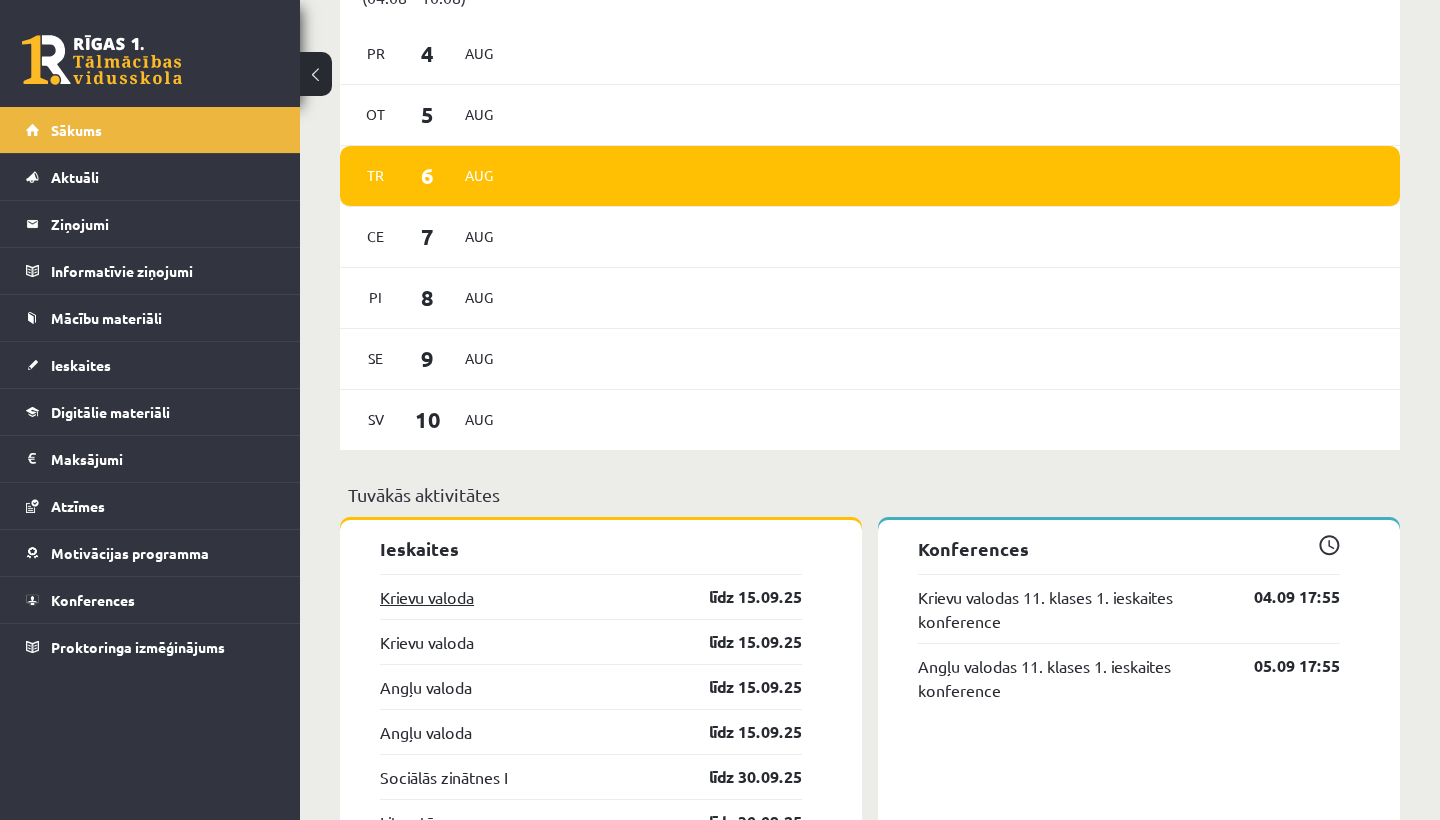 click on "Krievu valoda" at bounding box center [427, 597] 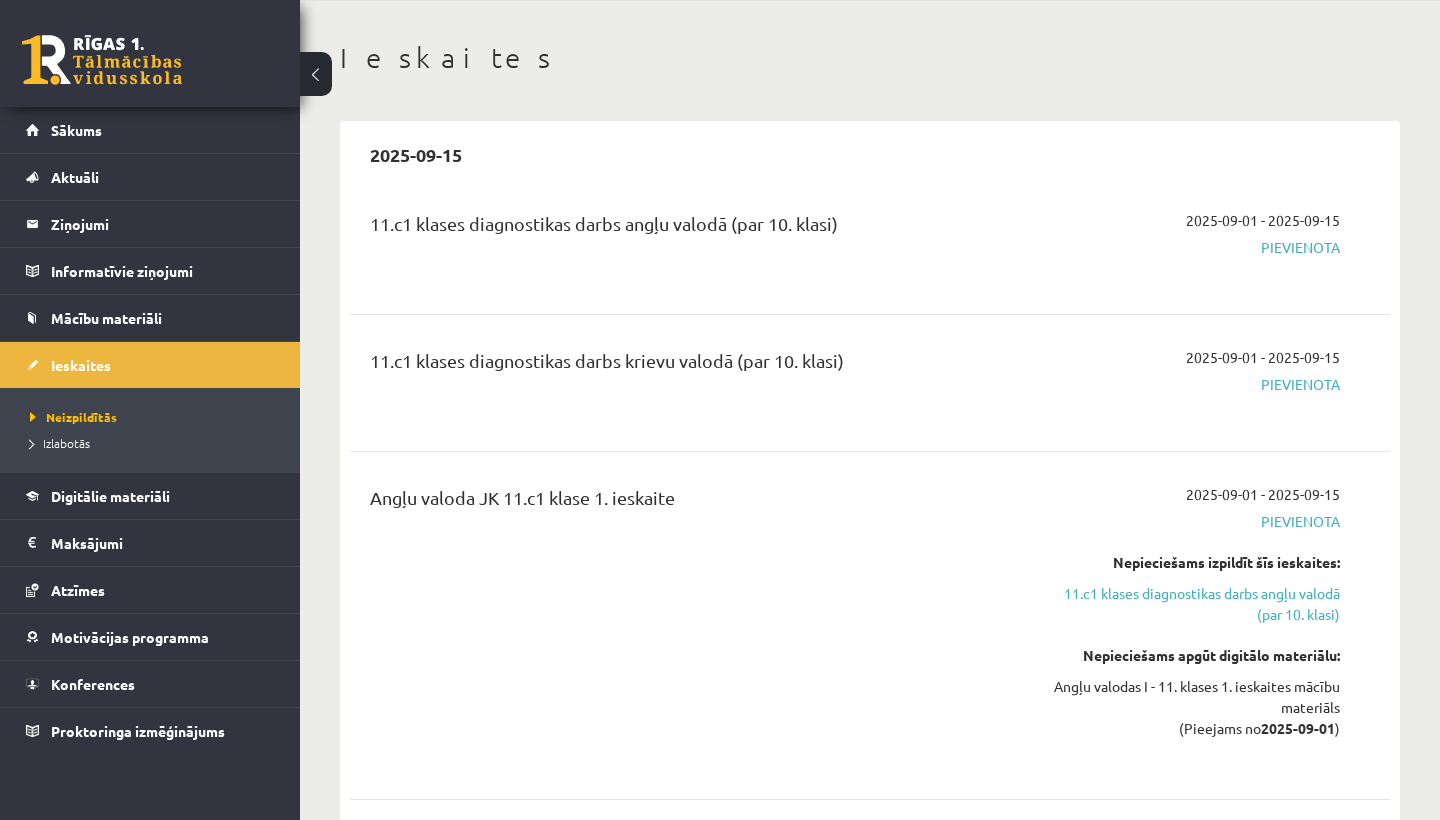 scroll, scrollTop: 69, scrollLeft: 0, axis: vertical 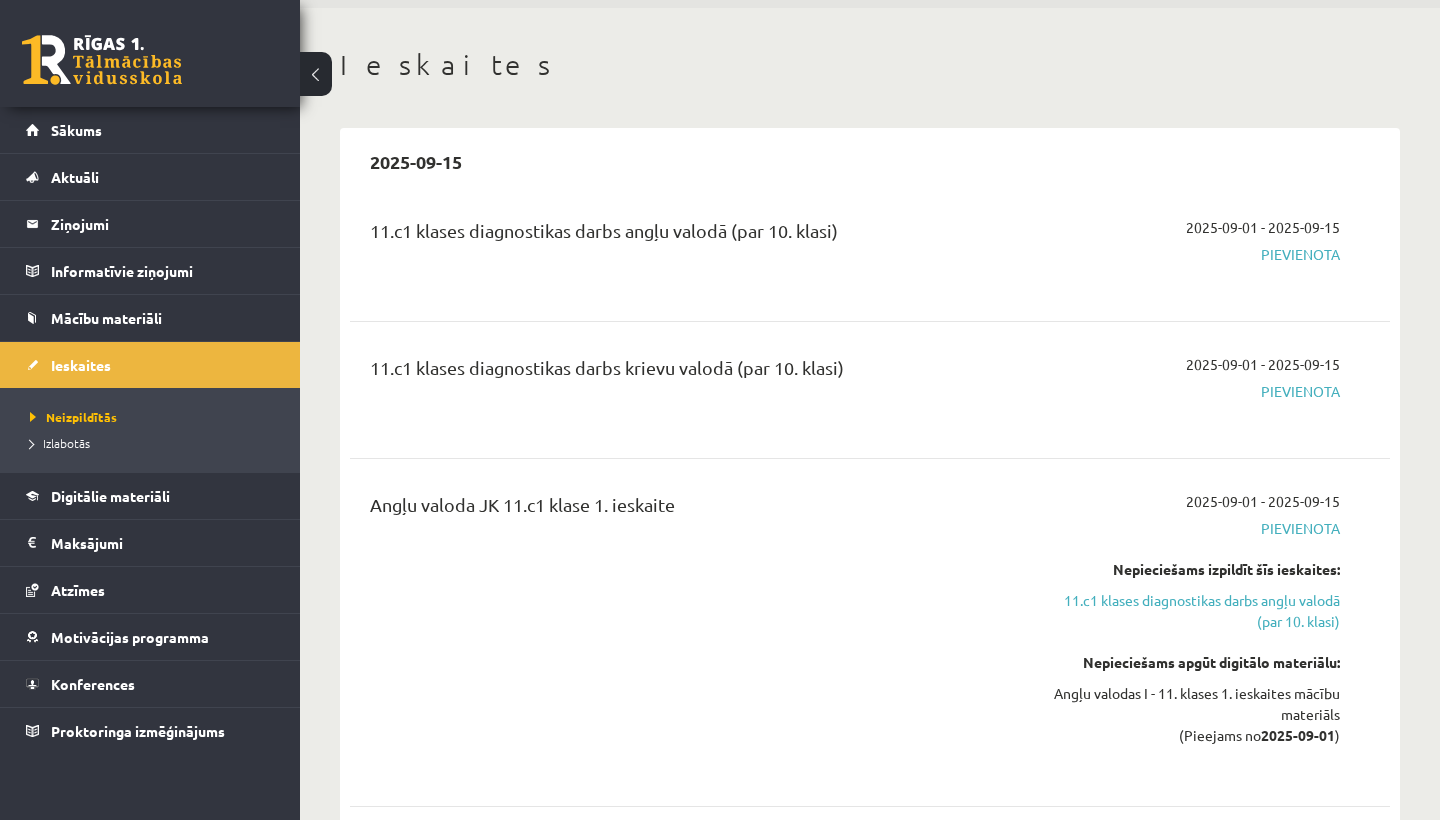 click at bounding box center (316, 74) 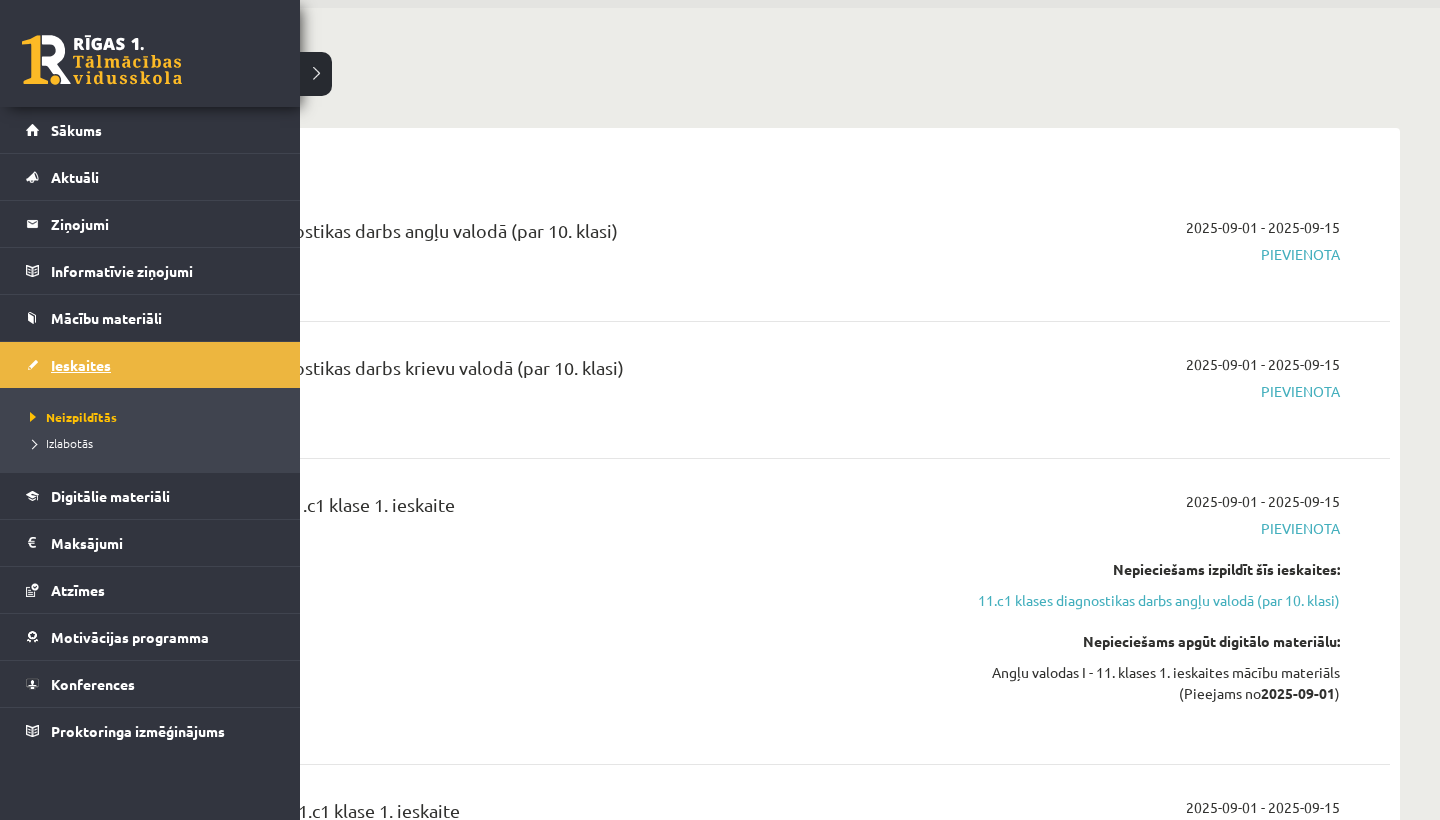 click on "Ieskaites" at bounding box center [81, 365] 